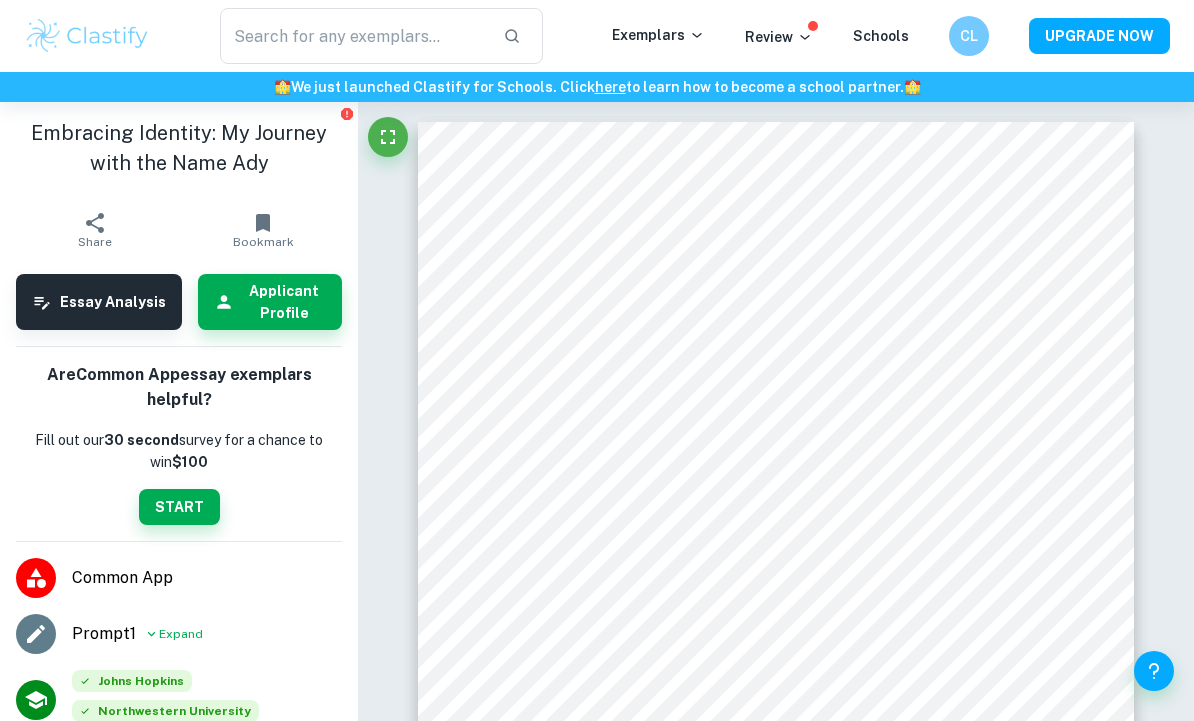 scroll, scrollTop: 67, scrollLeft: 0, axis: vertical 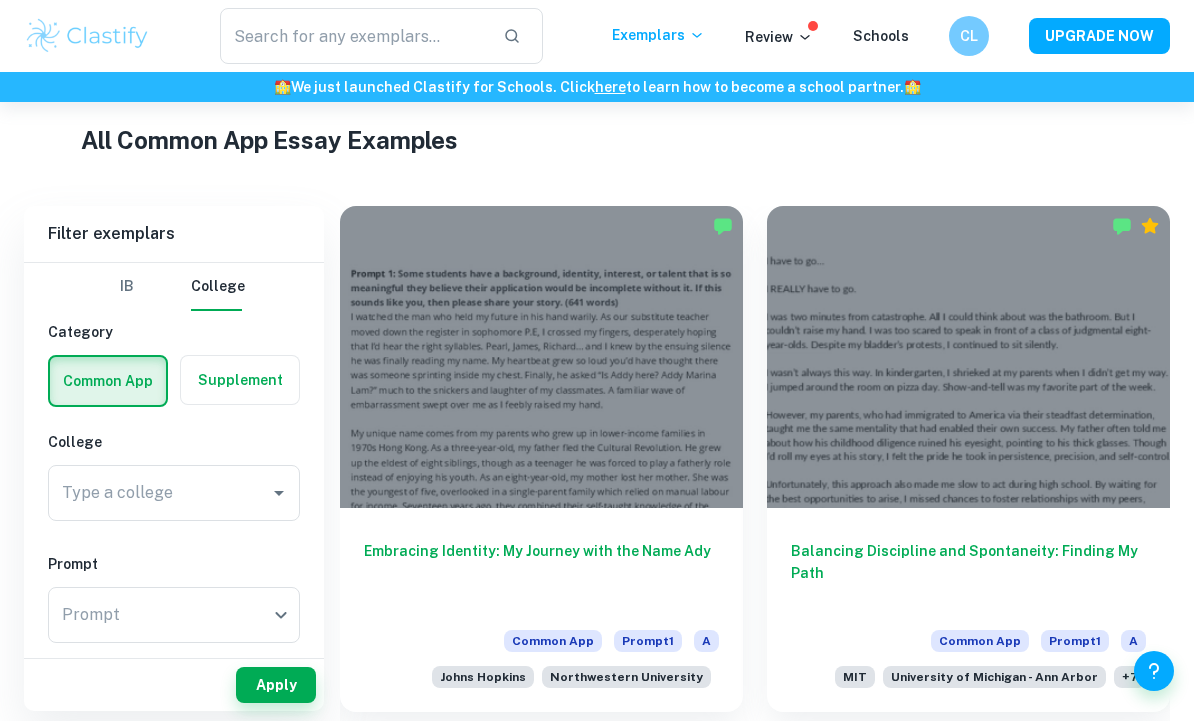 click at bounding box center [87, 36] 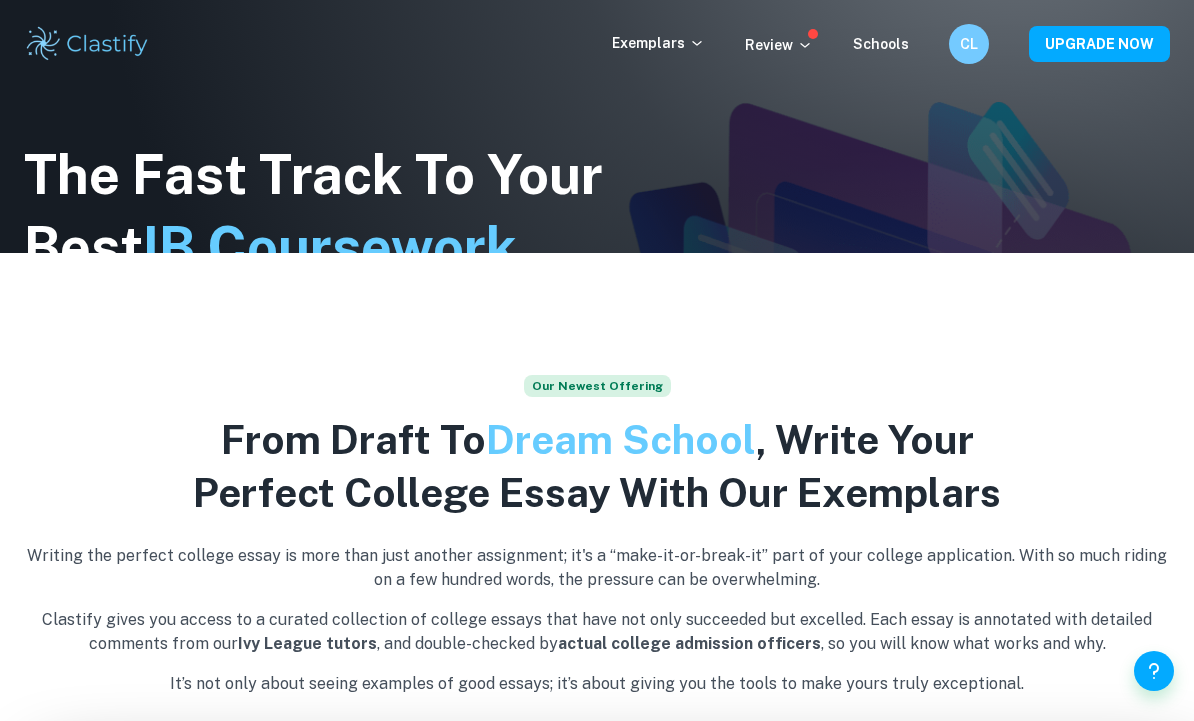 scroll, scrollTop: 0, scrollLeft: 0, axis: both 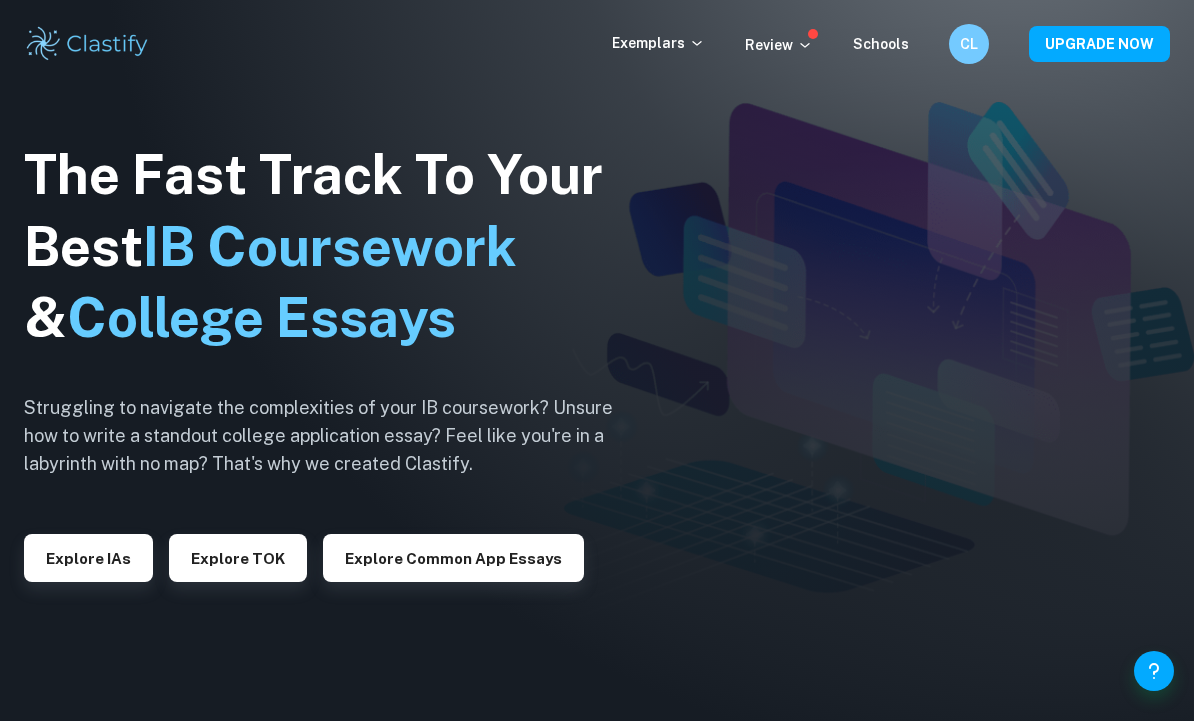 click on "Explore Common App essays" at bounding box center (445, 550) 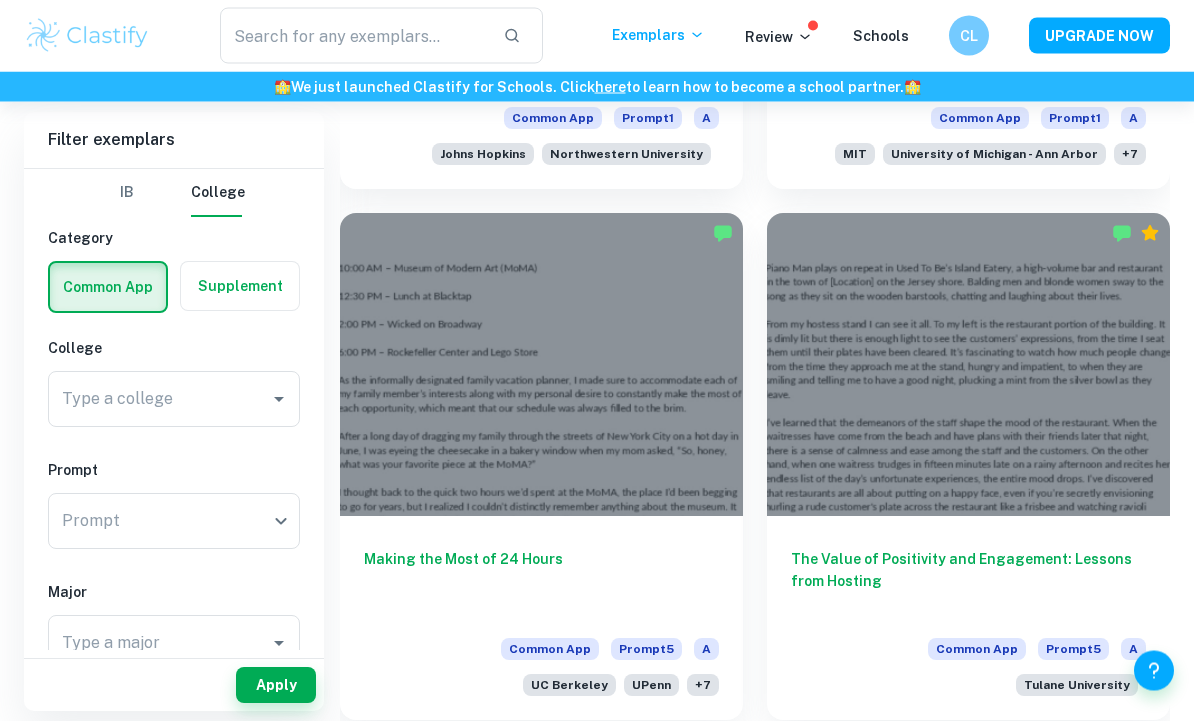scroll, scrollTop: 999, scrollLeft: 0, axis: vertical 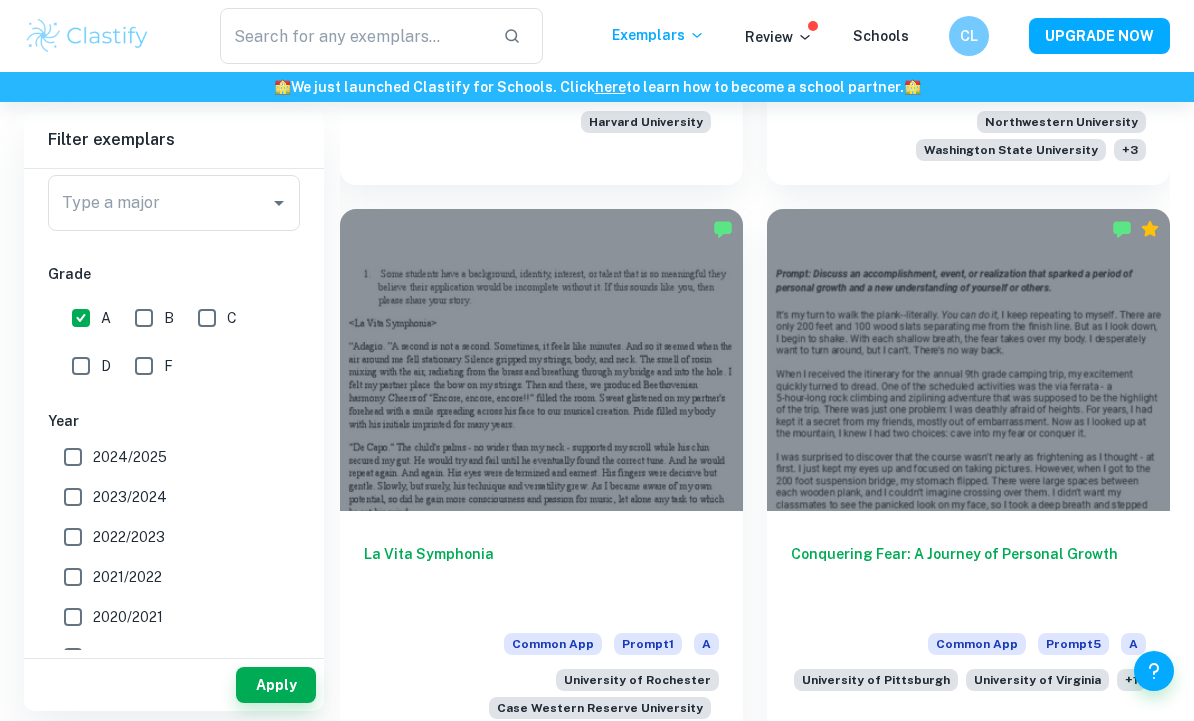 click at bounding box center (541, 360) 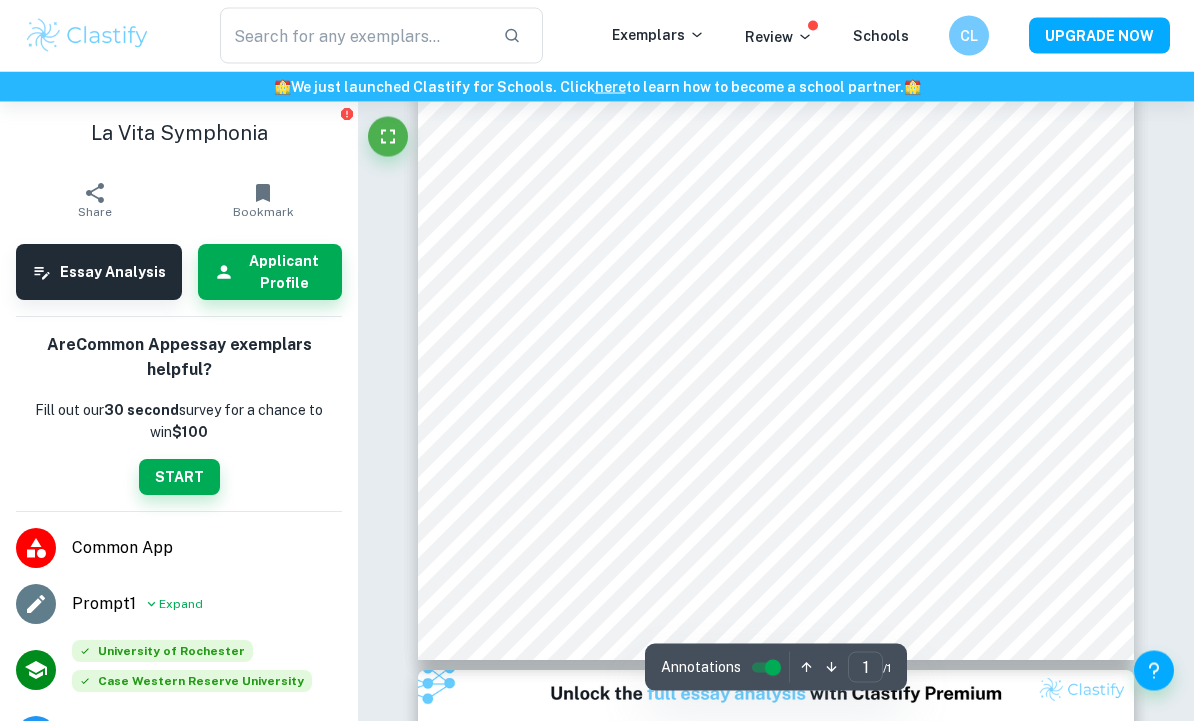 scroll, scrollTop: 388, scrollLeft: 0, axis: vertical 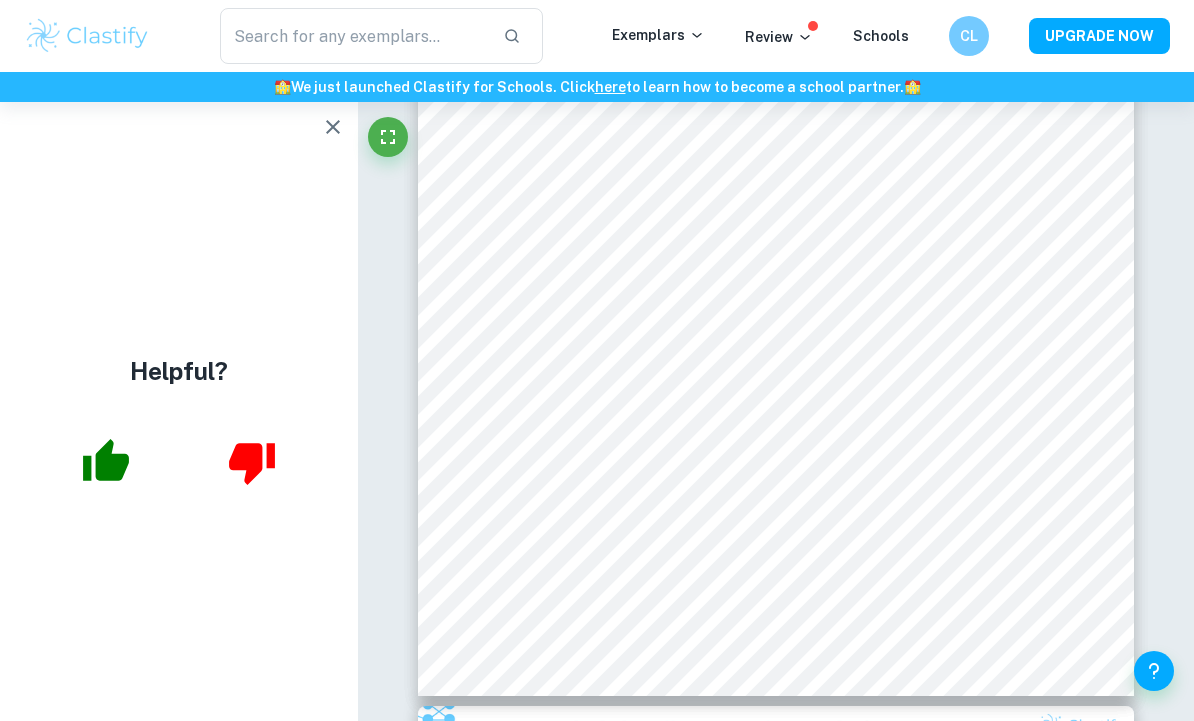 click 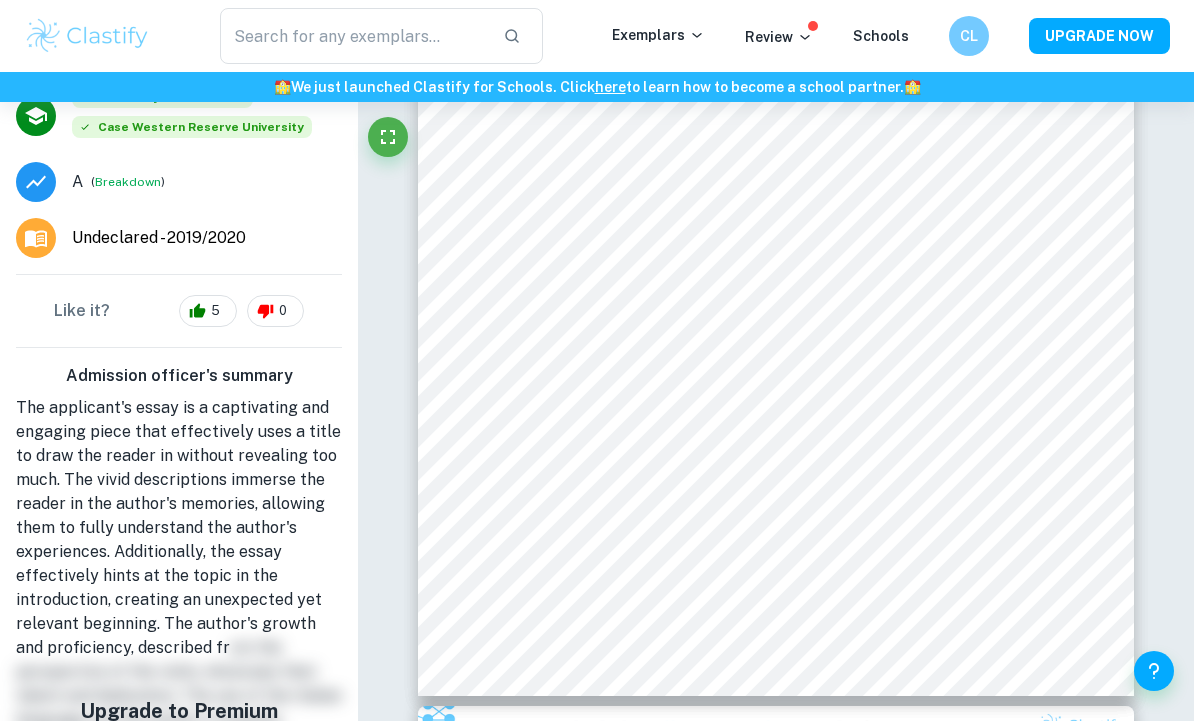 scroll, scrollTop: 555, scrollLeft: 0, axis: vertical 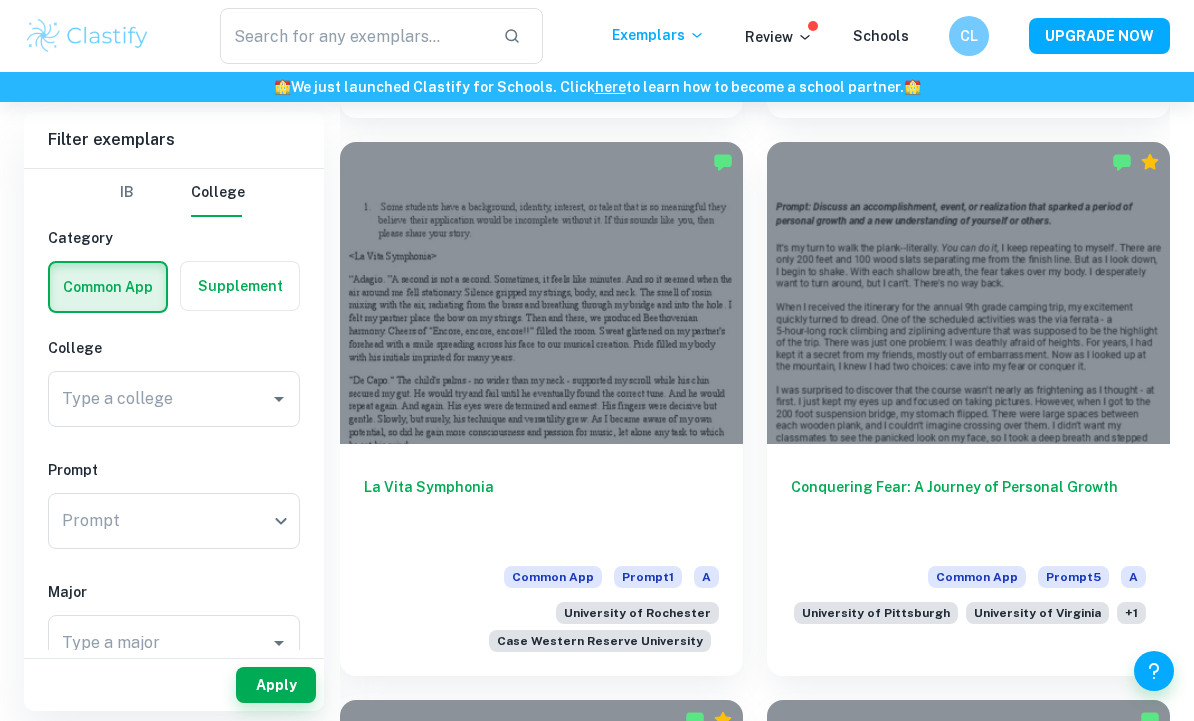 click at bounding box center (968, 293) 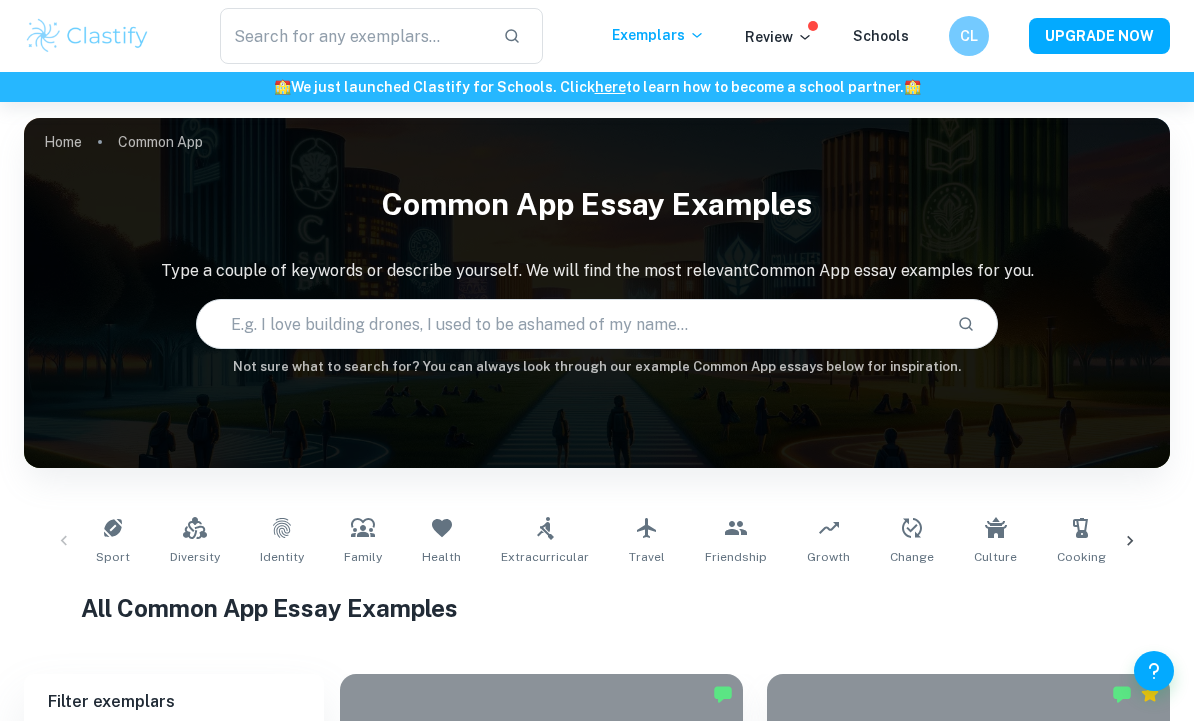 scroll, scrollTop: 4272, scrollLeft: 0, axis: vertical 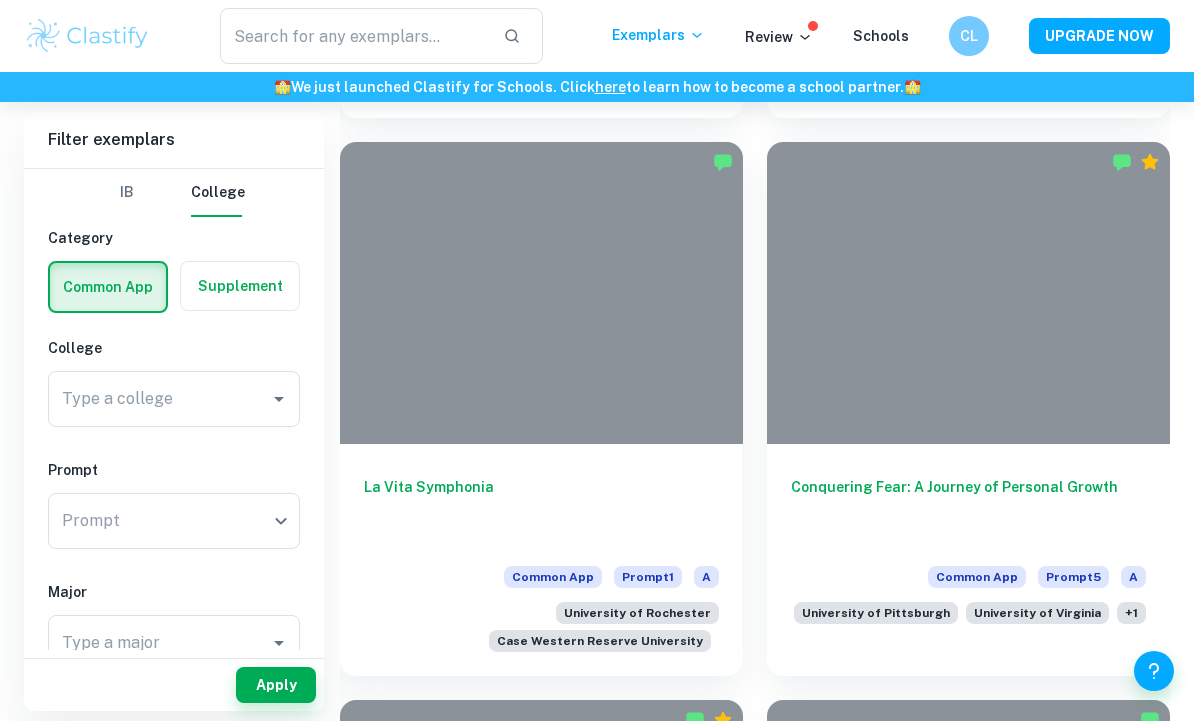 click at bounding box center (968, 293) 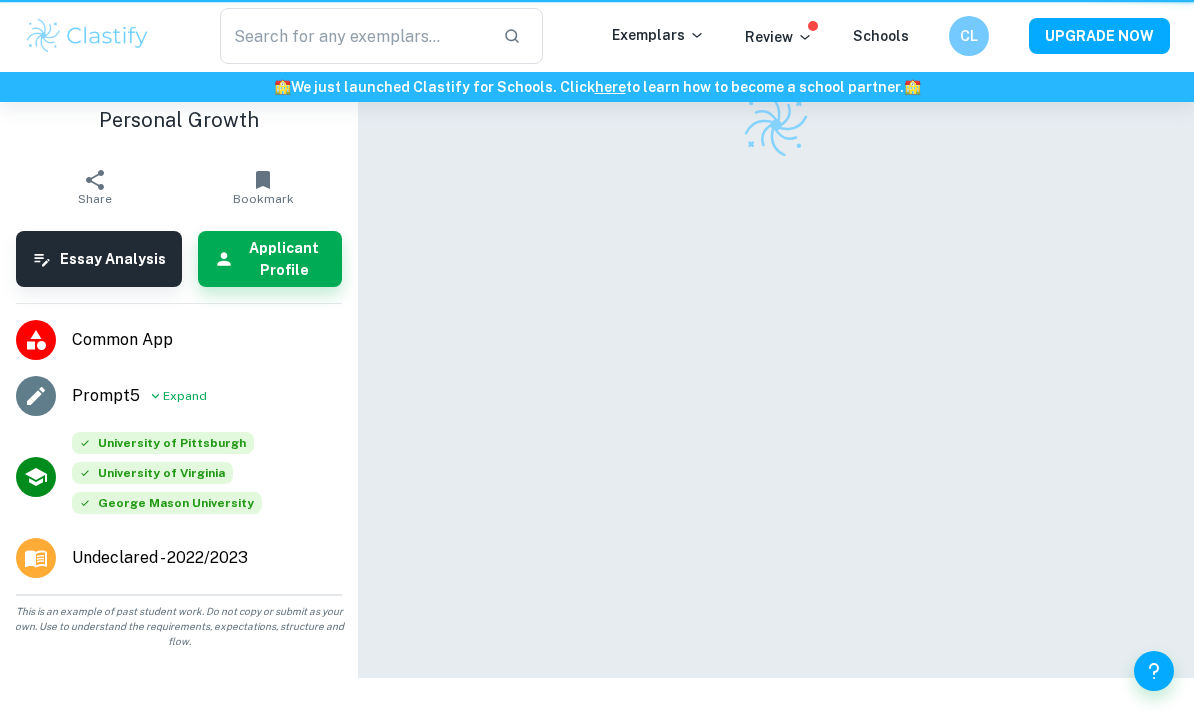 scroll, scrollTop: 0, scrollLeft: 0, axis: both 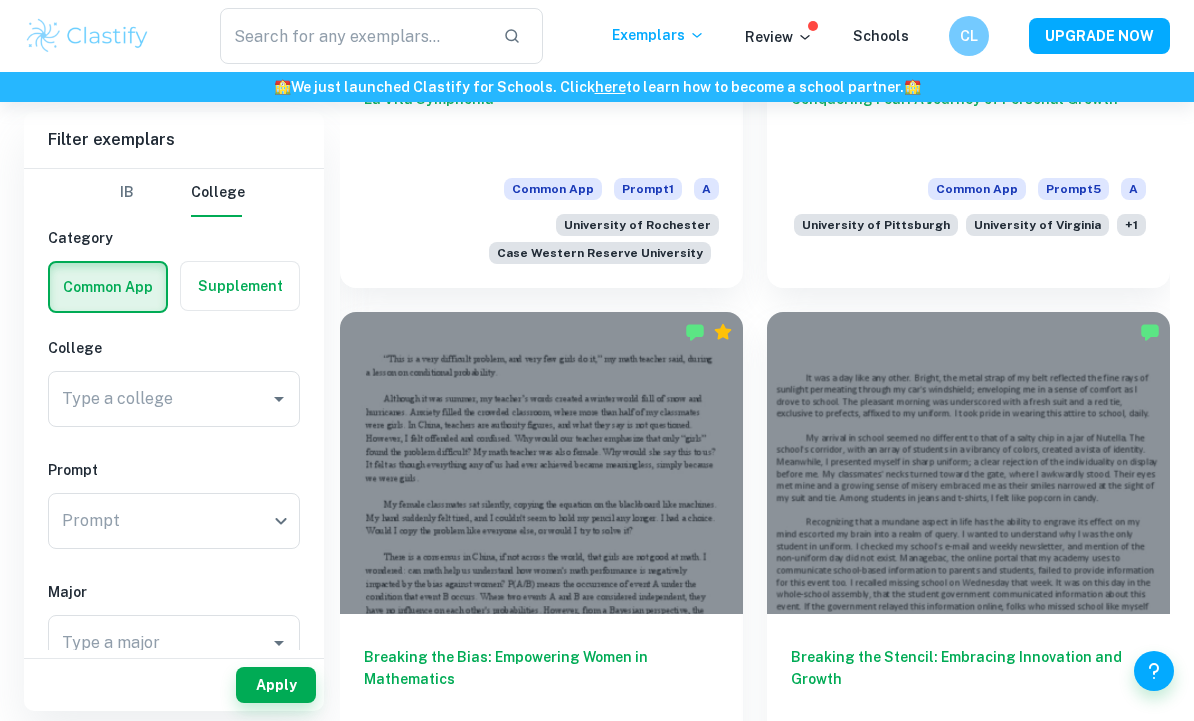 click at bounding box center (968, 463) 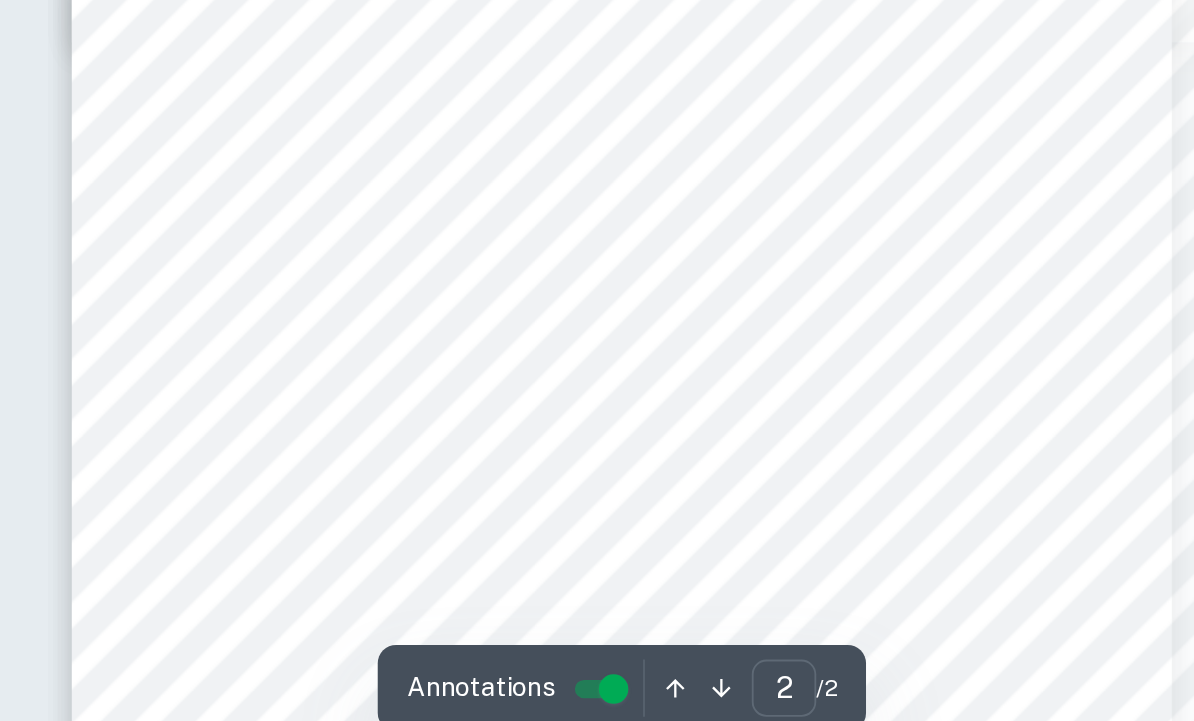 scroll, scrollTop: 733, scrollLeft: 0, axis: vertical 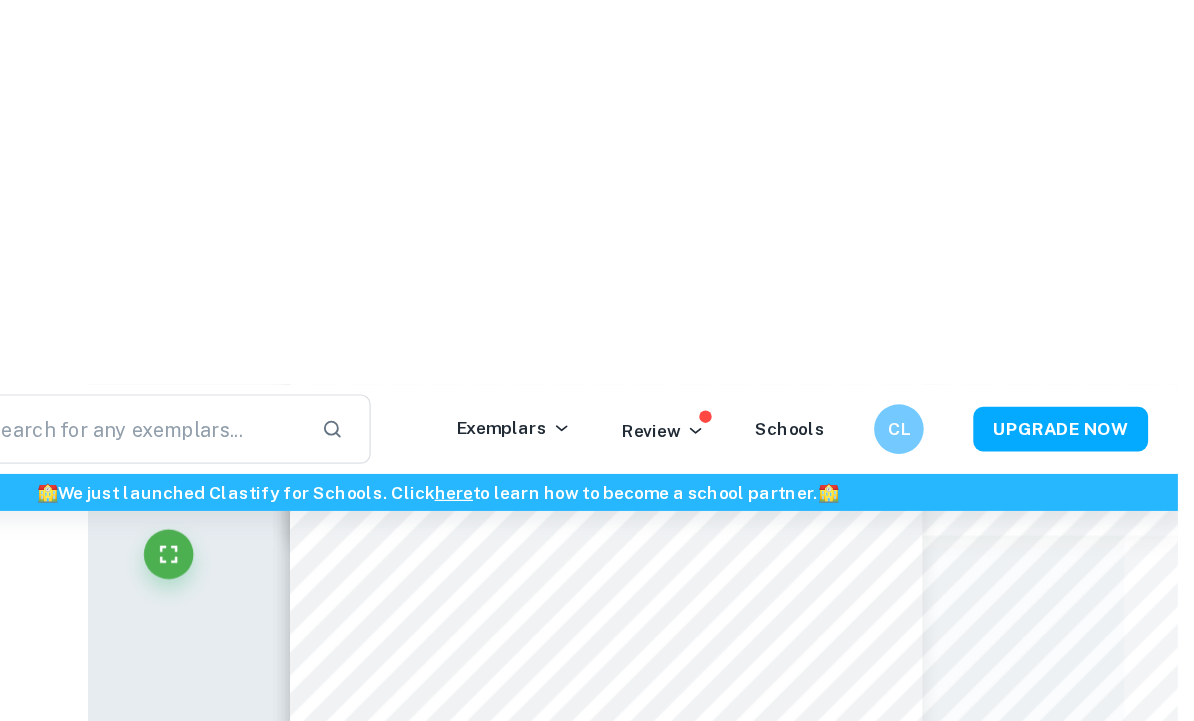 type on "1" 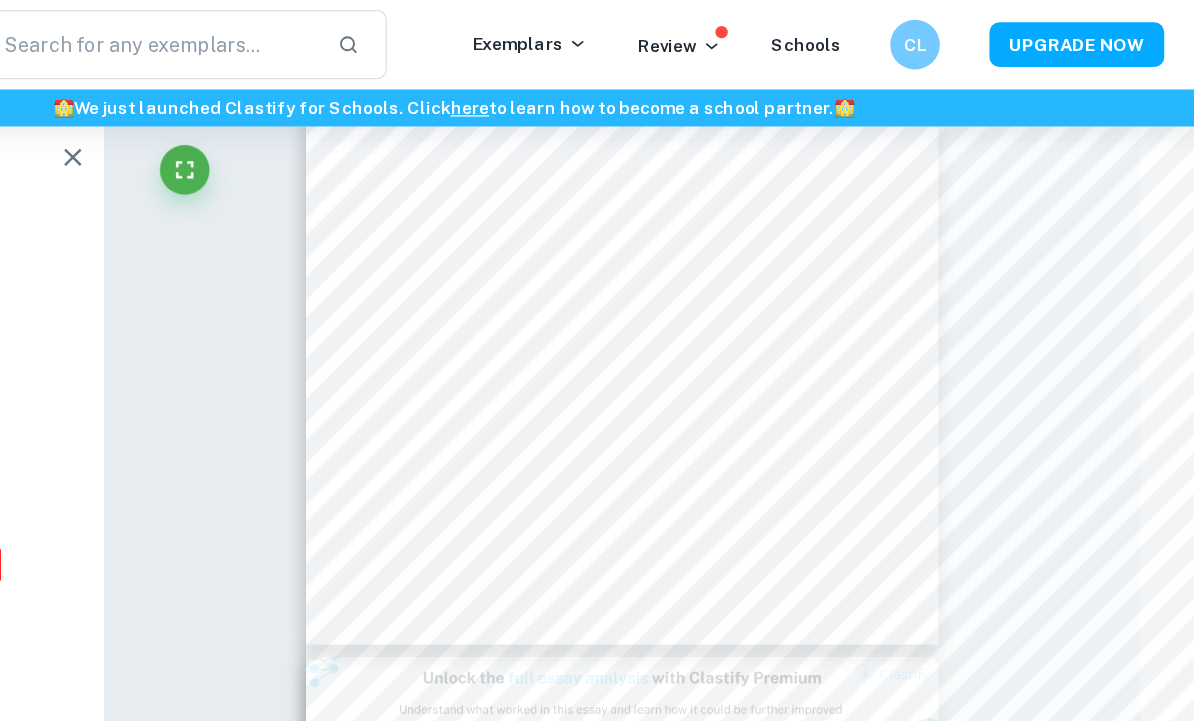scroll, scrollTop: 230, scrollLeft: 43, axis: both 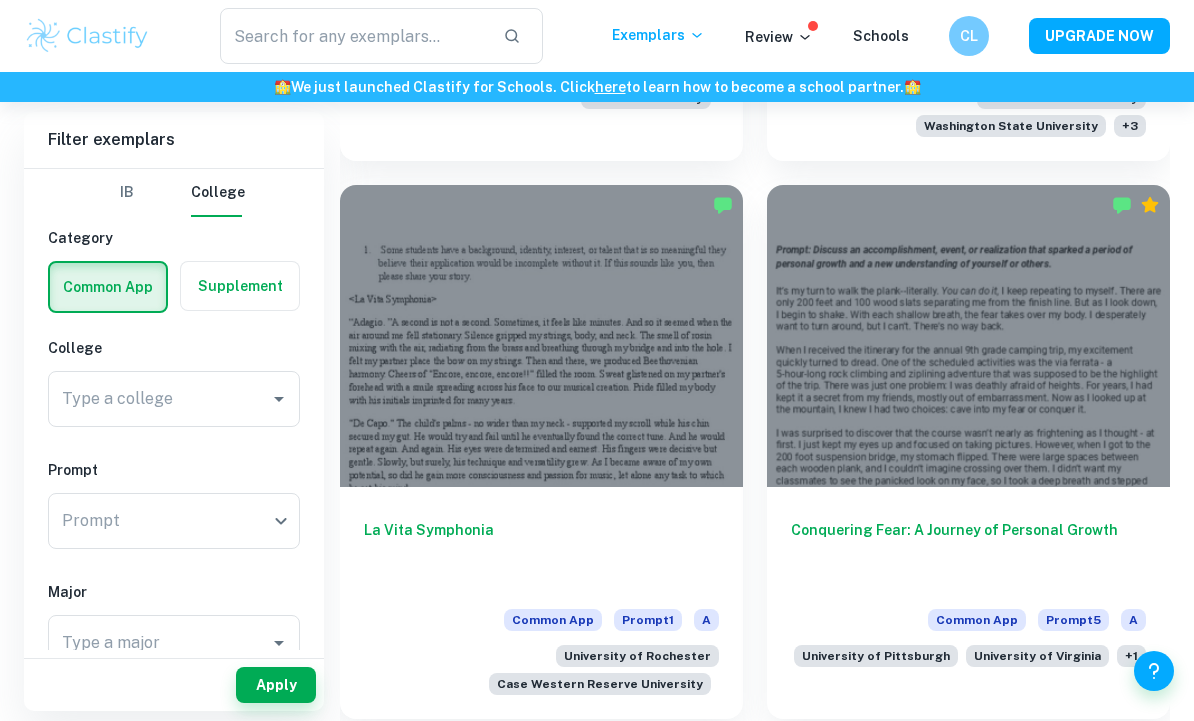 click at bounding box center (541, 336) 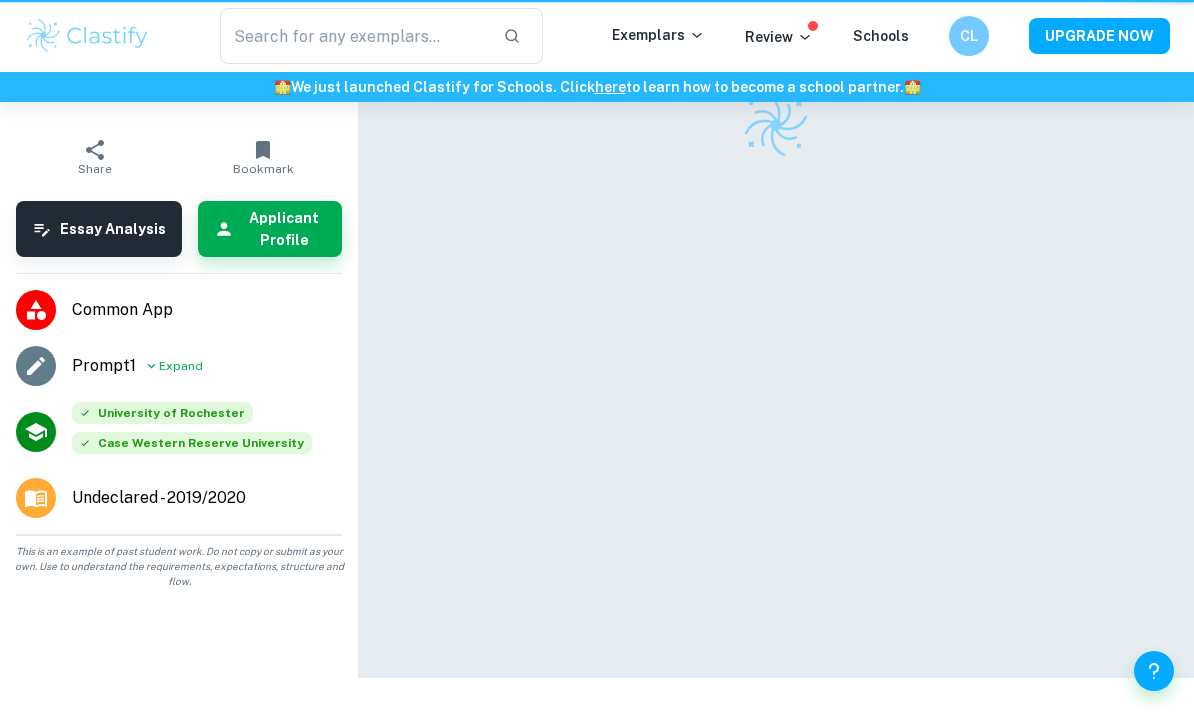 scroll, scrollTop: 0, scrollLeft: 0, axis: both 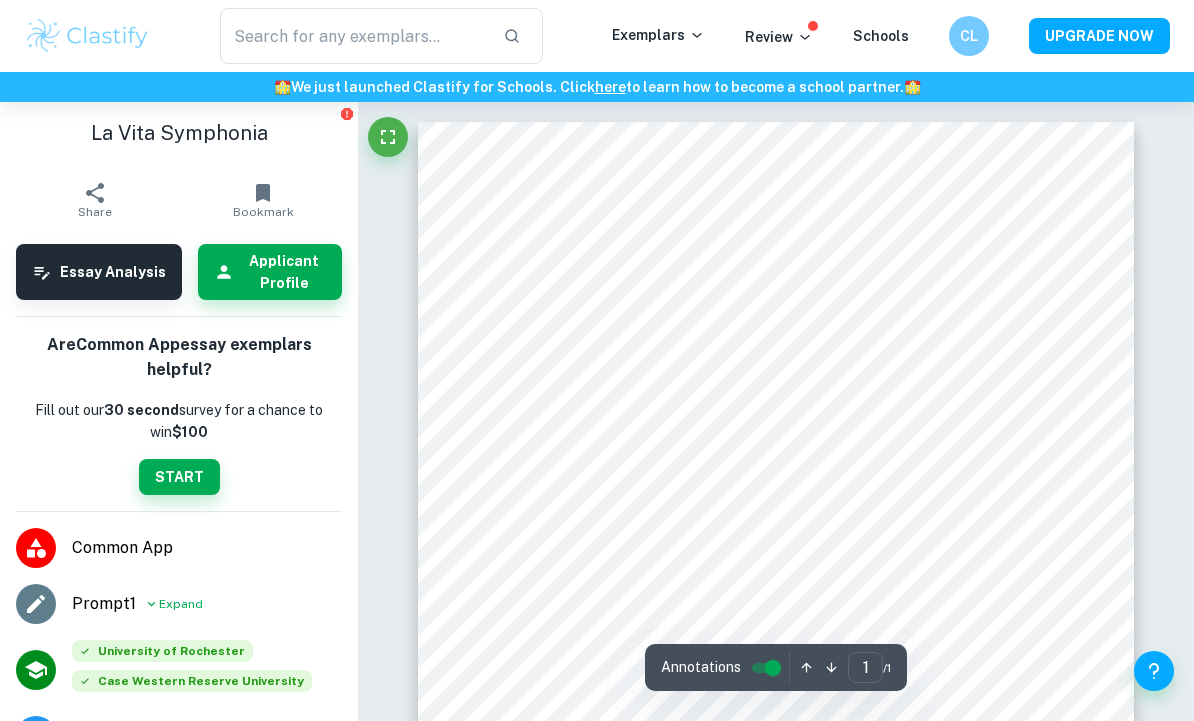 click 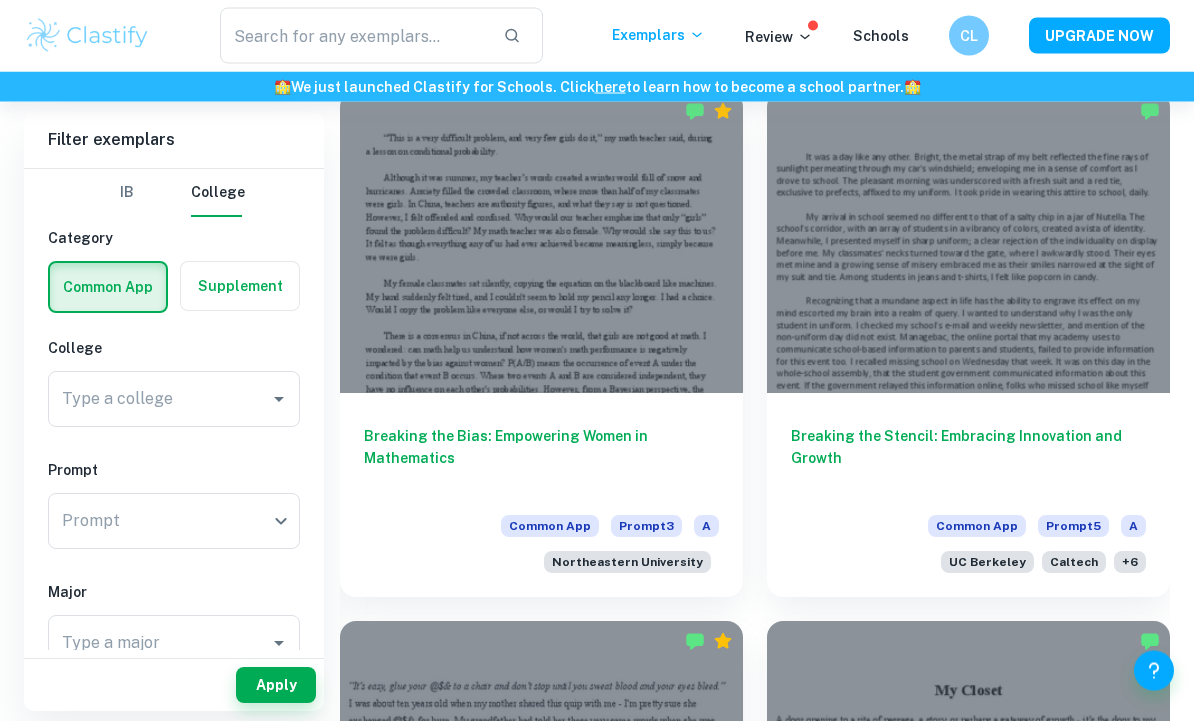 scroll, scrollTop: 4881, scrollLeft: 0, axis: vertical 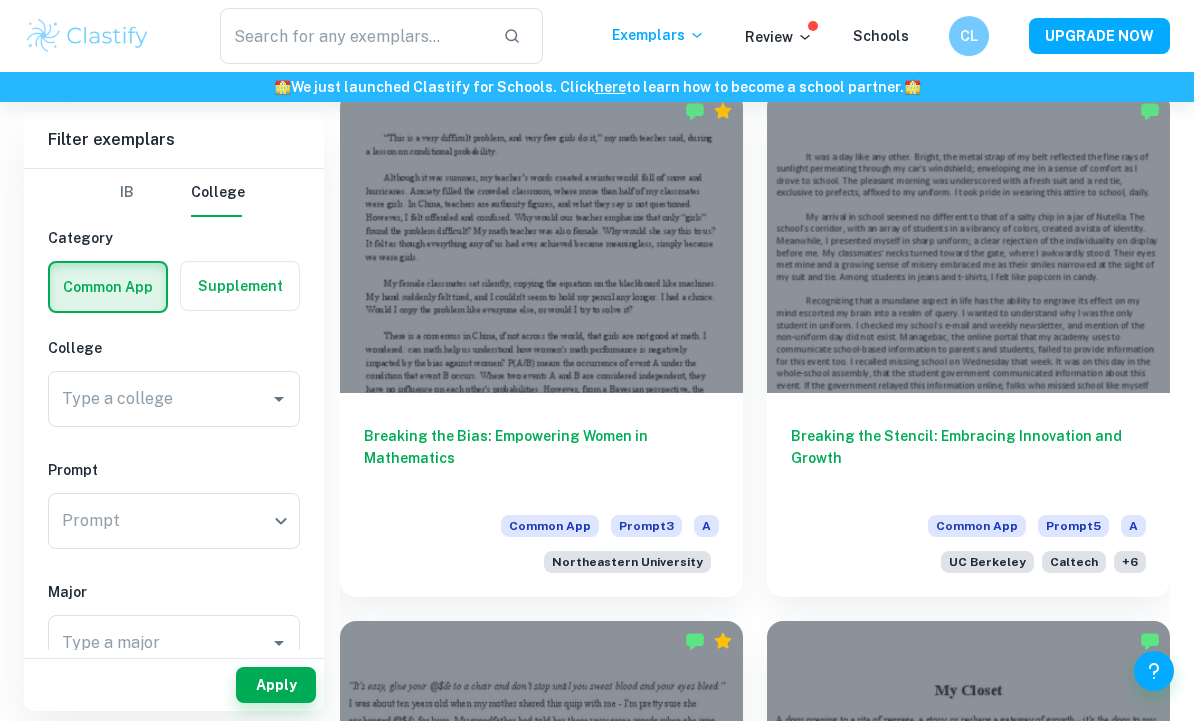 click at bounding box center [968, 242] 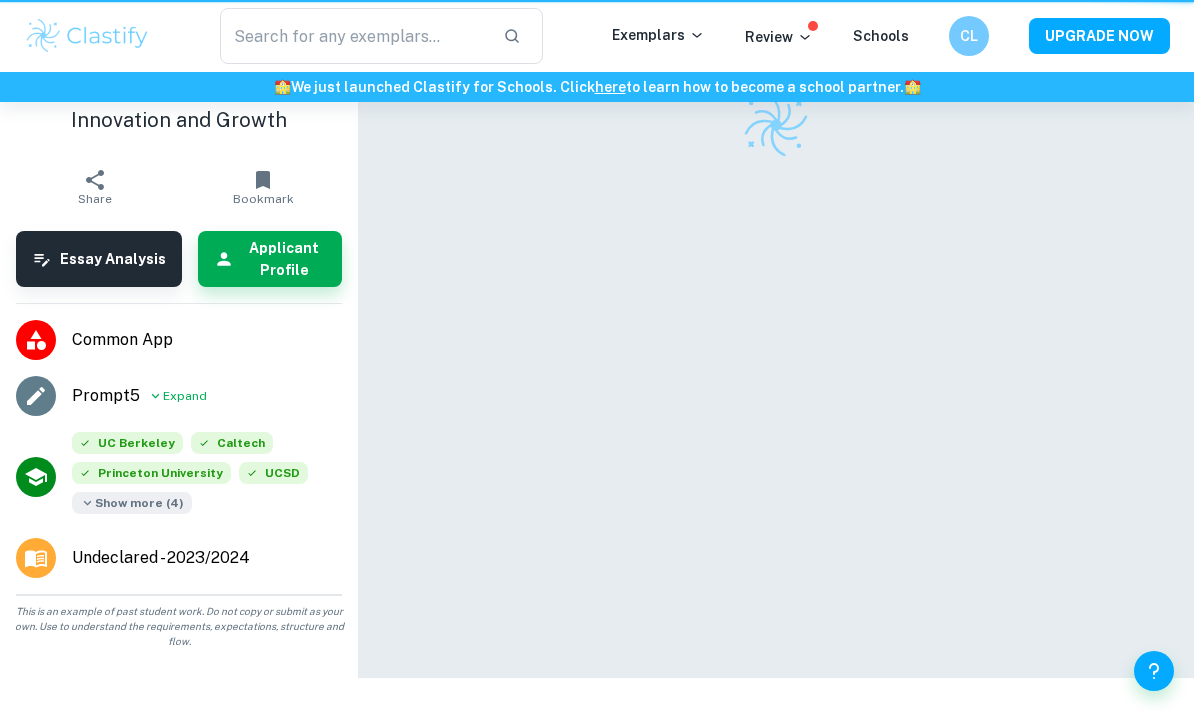 scroll, scrollTop: 0, scrollLeft: 0, axis: both 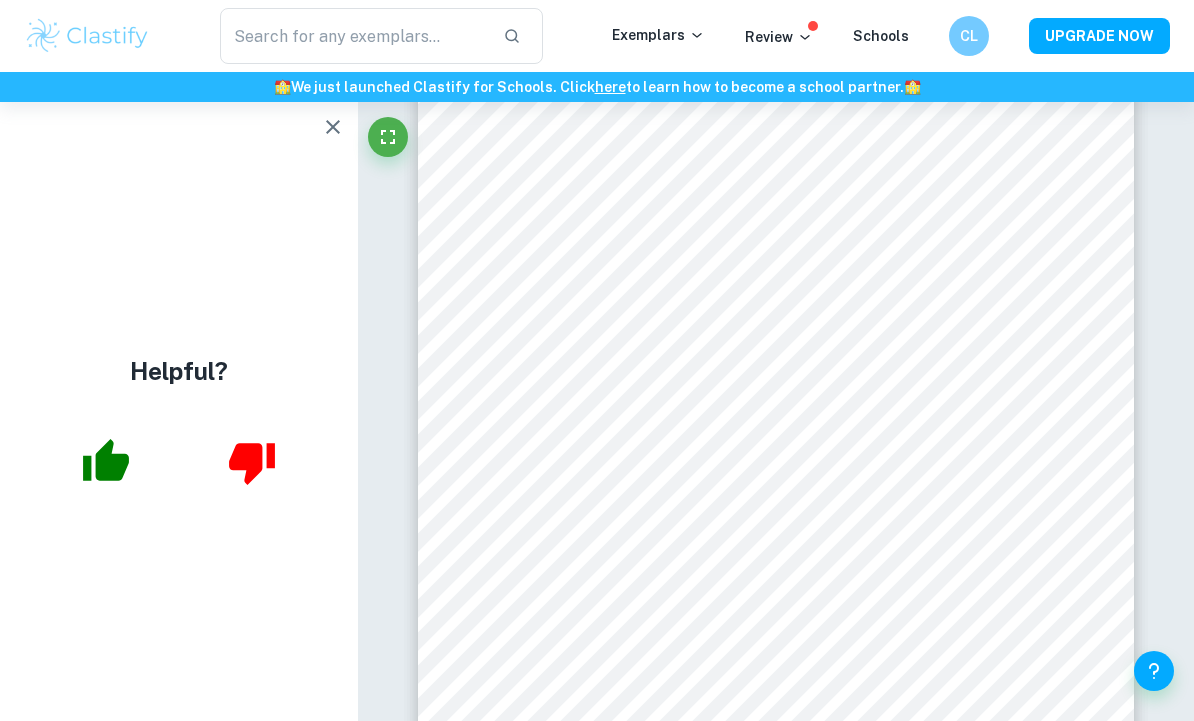 click 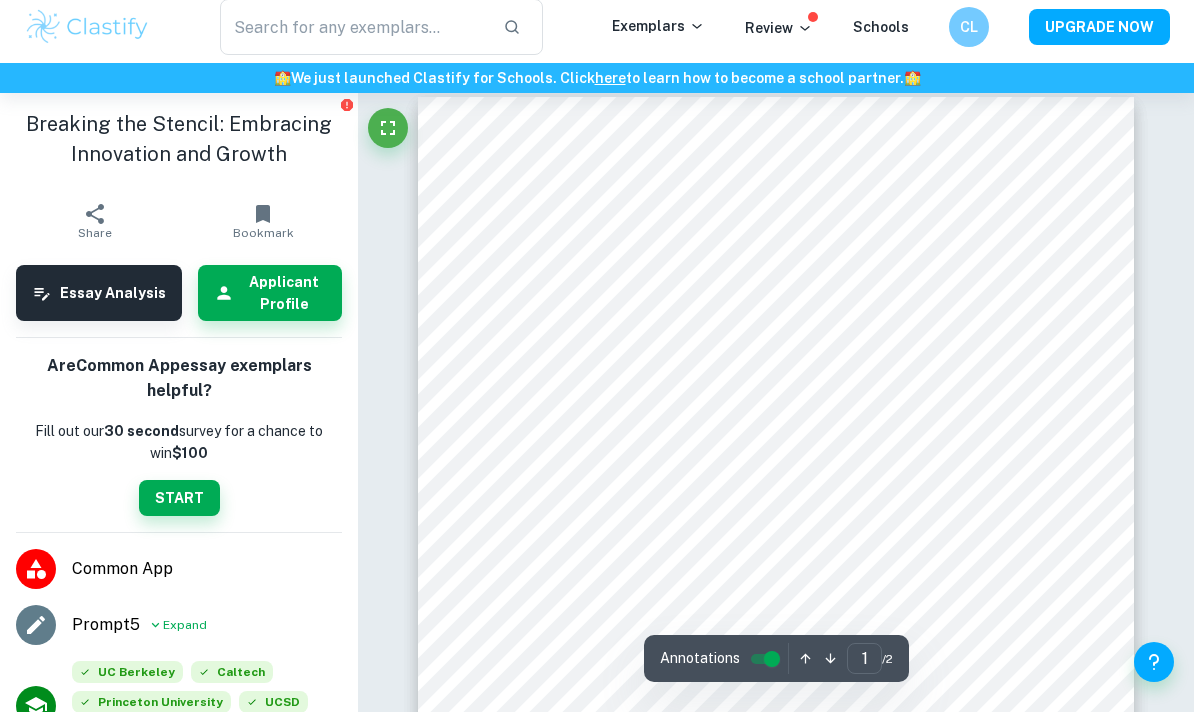 scroll, scrollTop: 0, scrollLeft: 0, axis: both 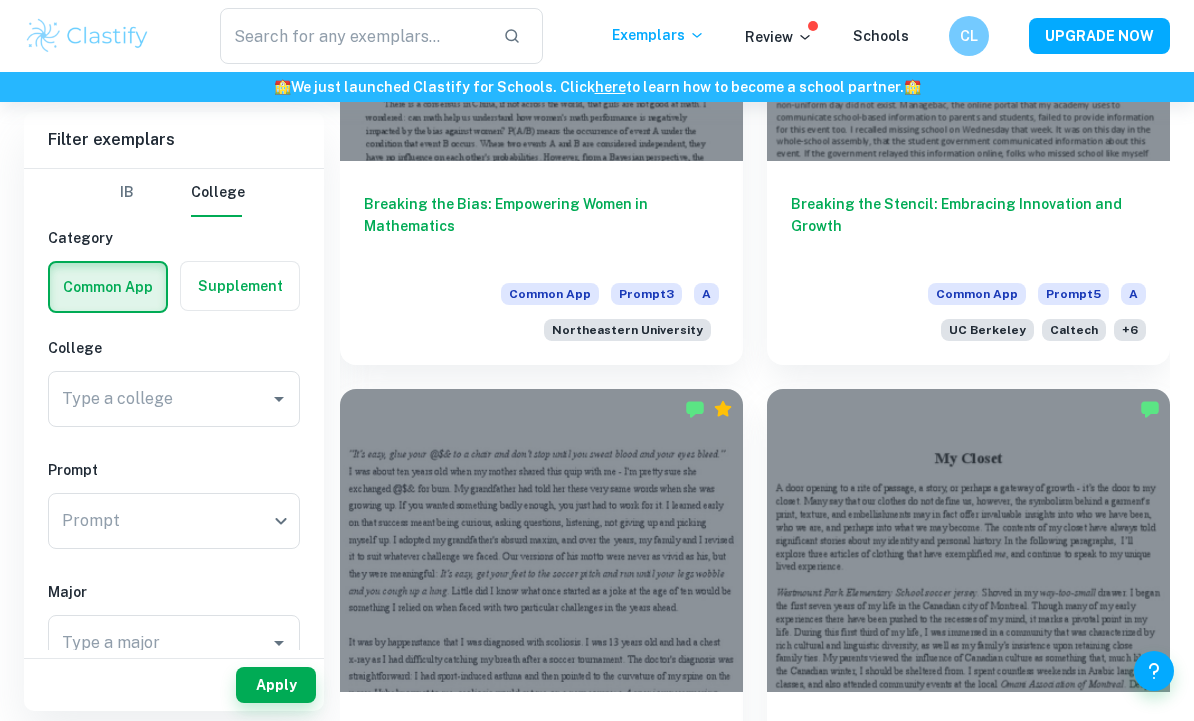 click at bounding box center [968, 540] 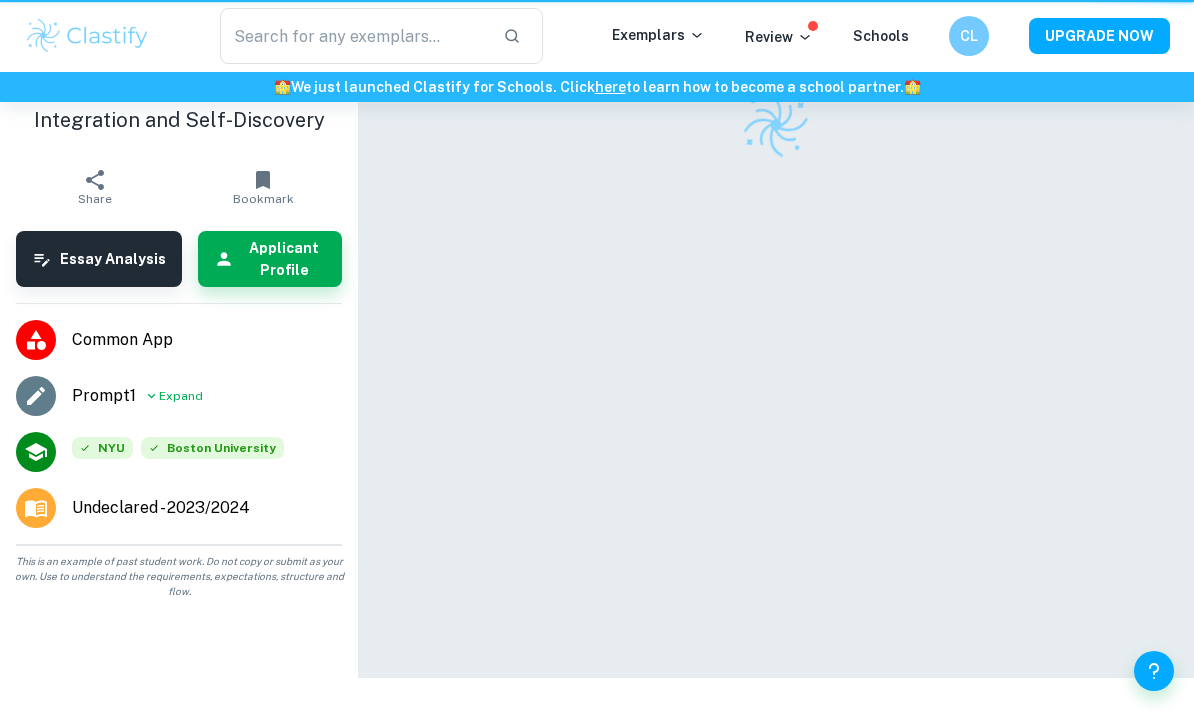 scroll, scrollTop: 0, scrollLeft: 0, axis: both 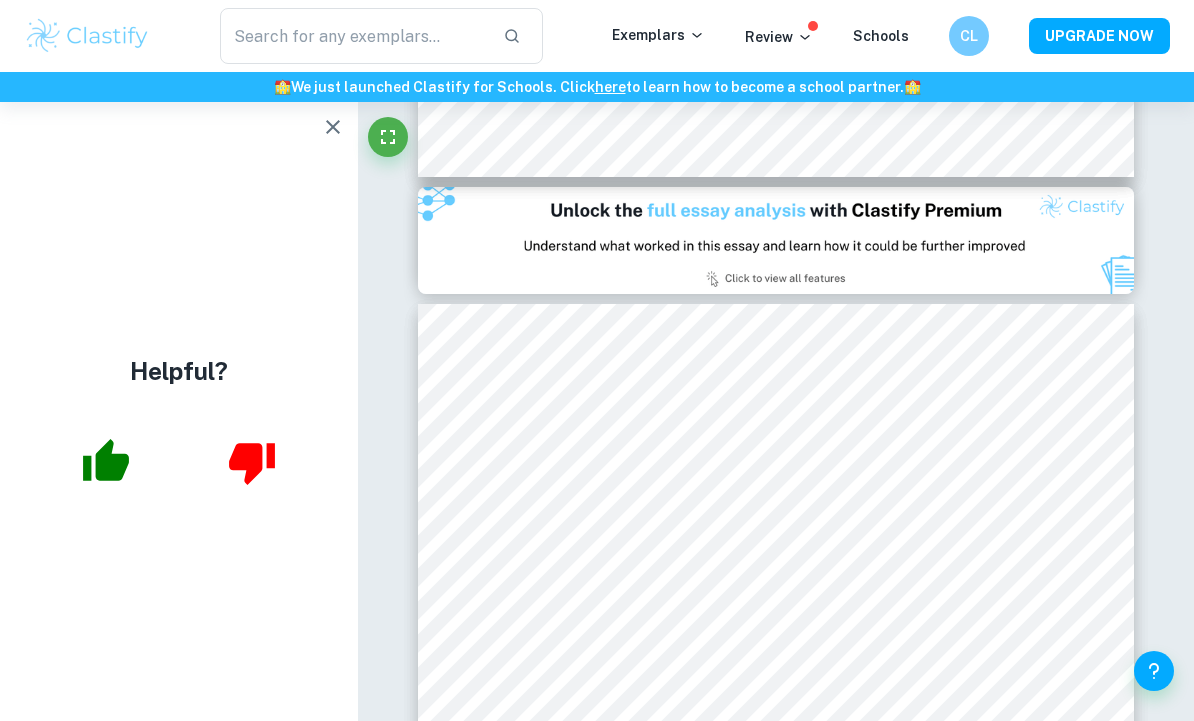 click 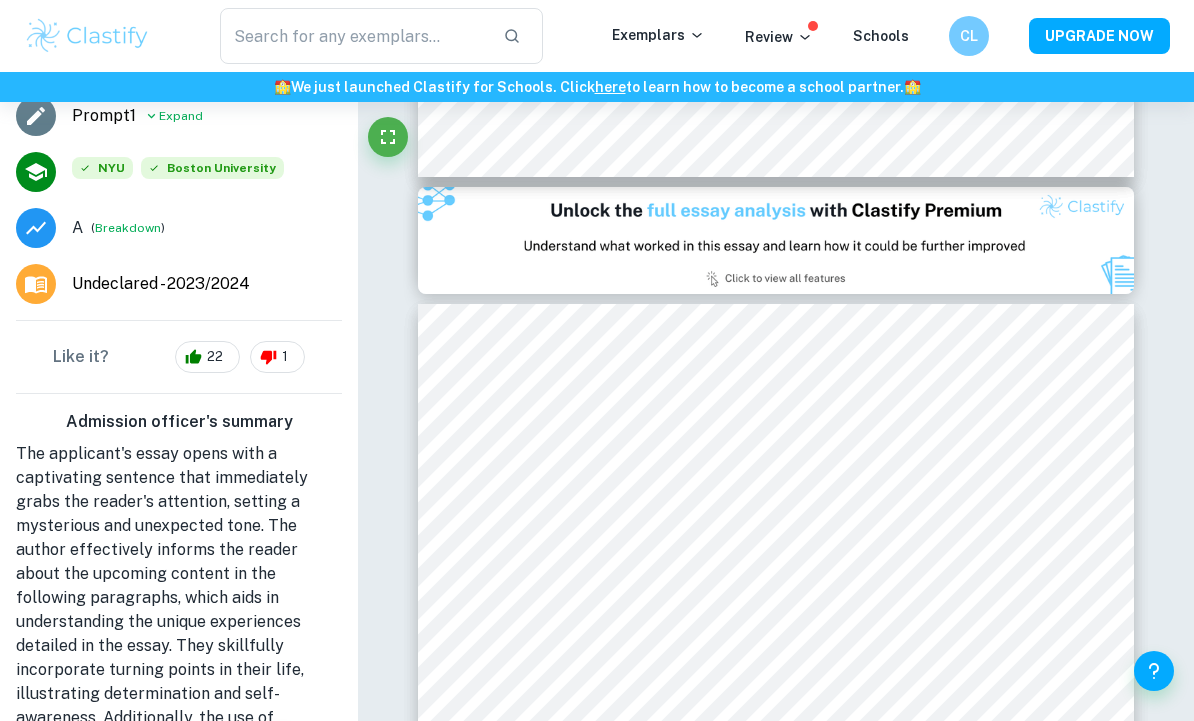 scroll, scrollTop: 553, scrollLeft: 0, axis: vertical 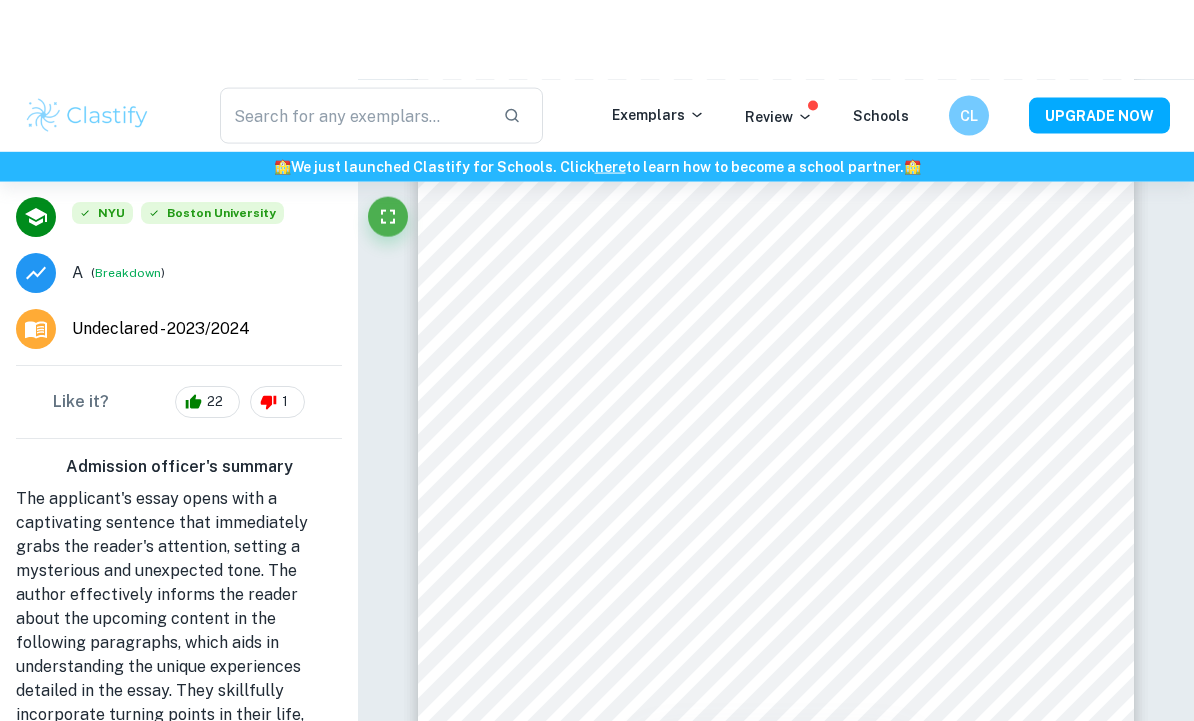 type on "1" 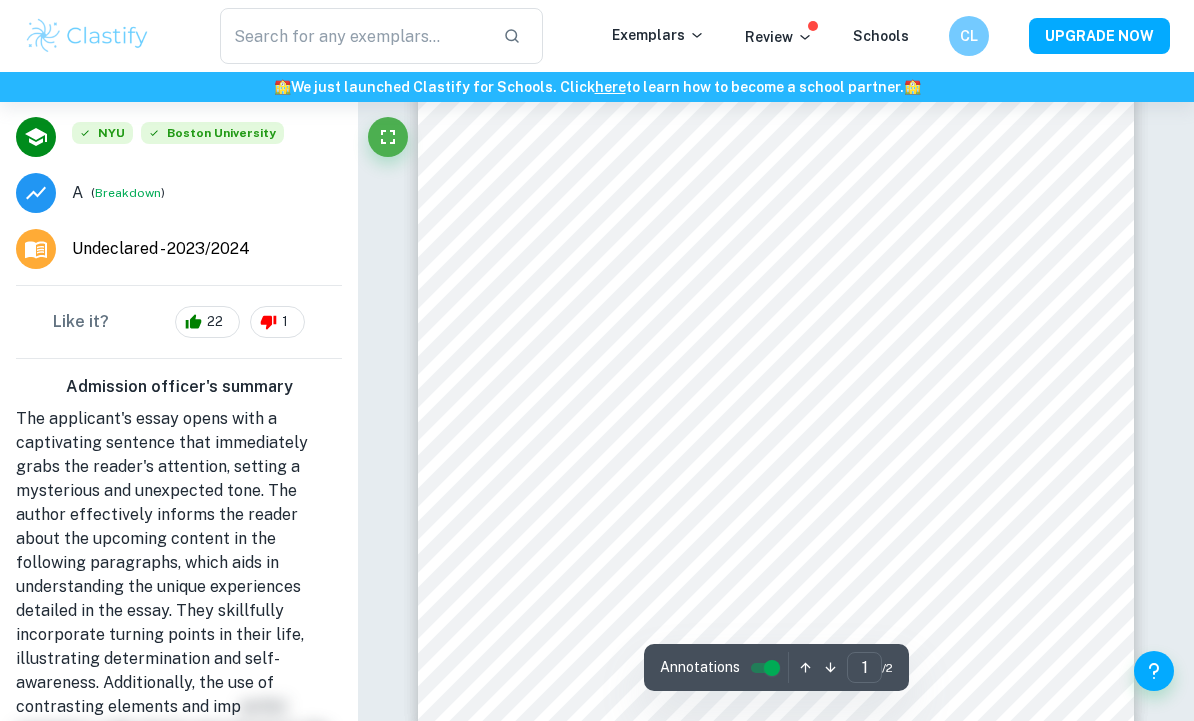 scroll, scrollTop: 0, scrollLeft: 0, axis: both 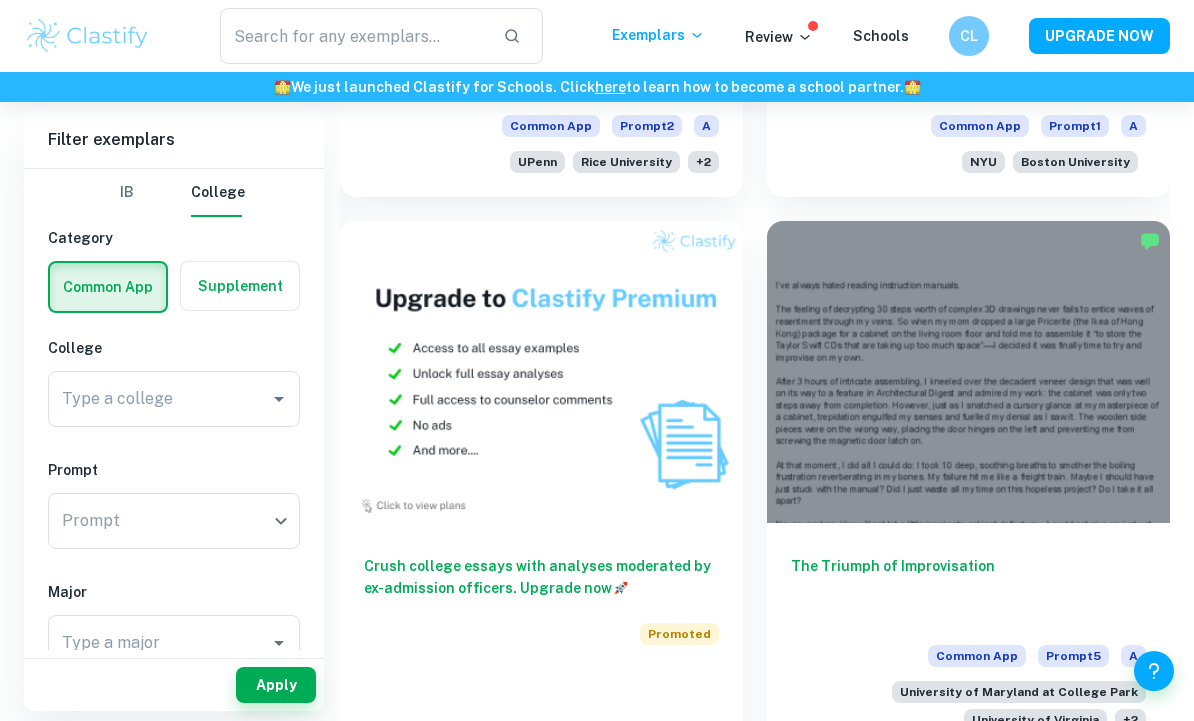 click at bounding box center (968, 372) 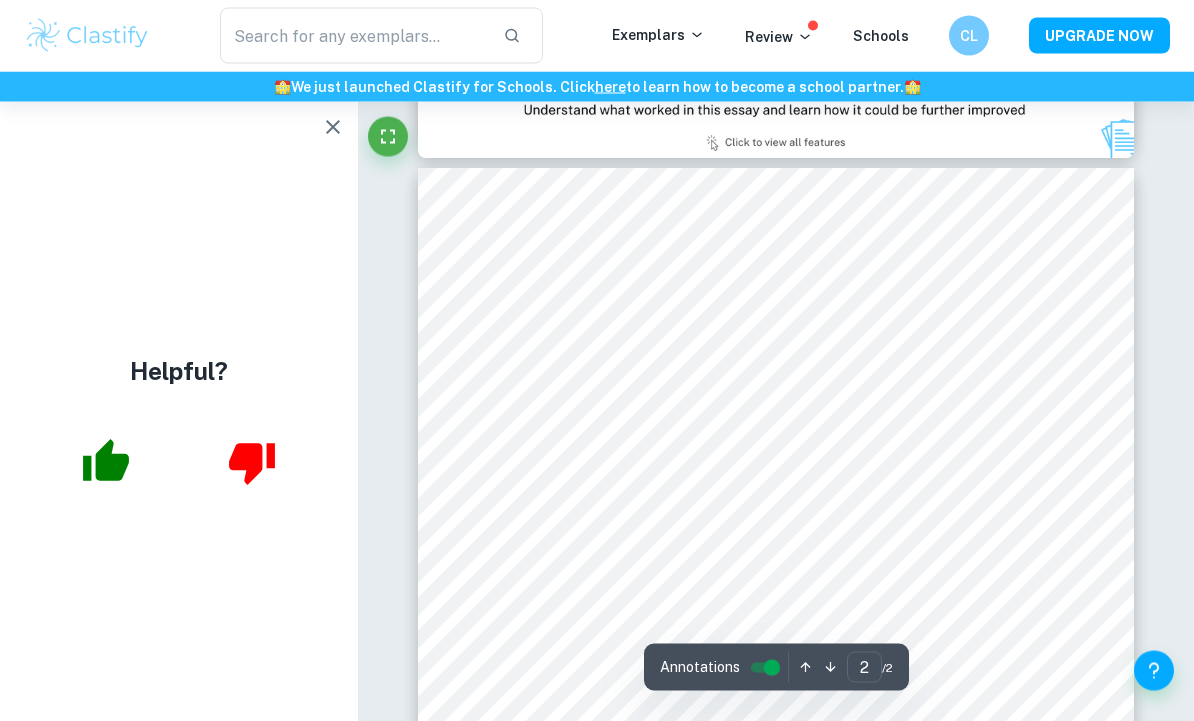 scroll, scrollTop: 1010, scrollLeft: 0, axis: vertical 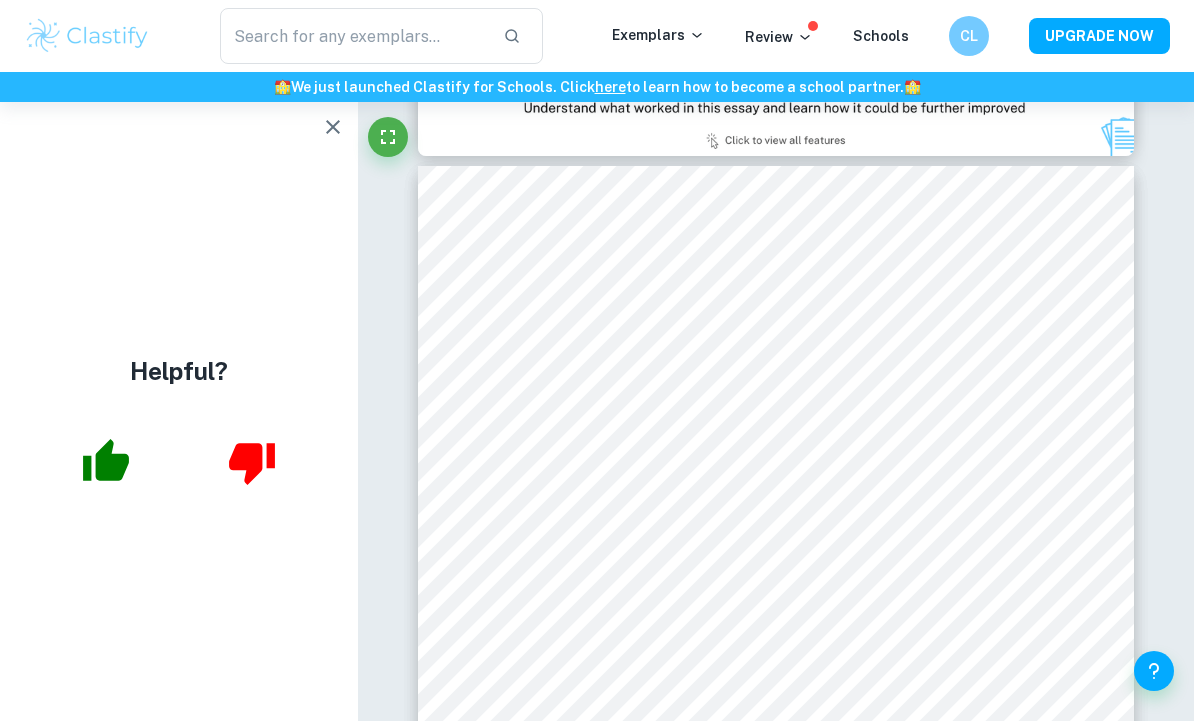 click 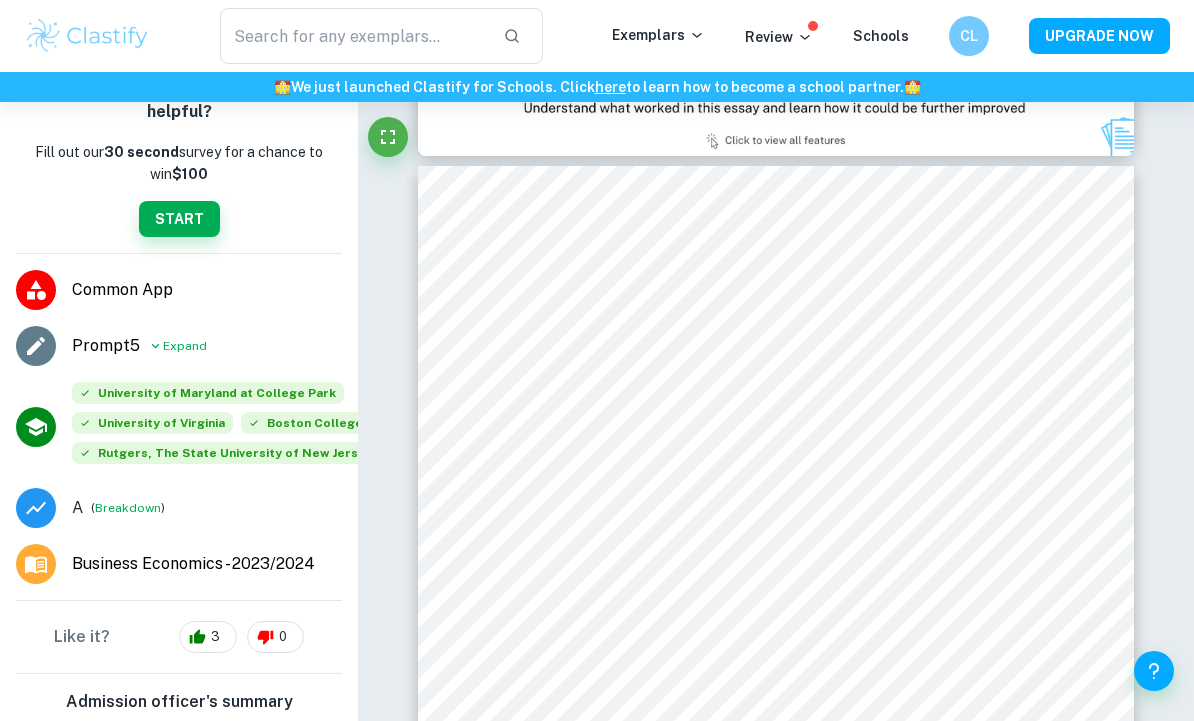 scroll, scrollTop: 260, scrollLeft: 0, axis: vertical 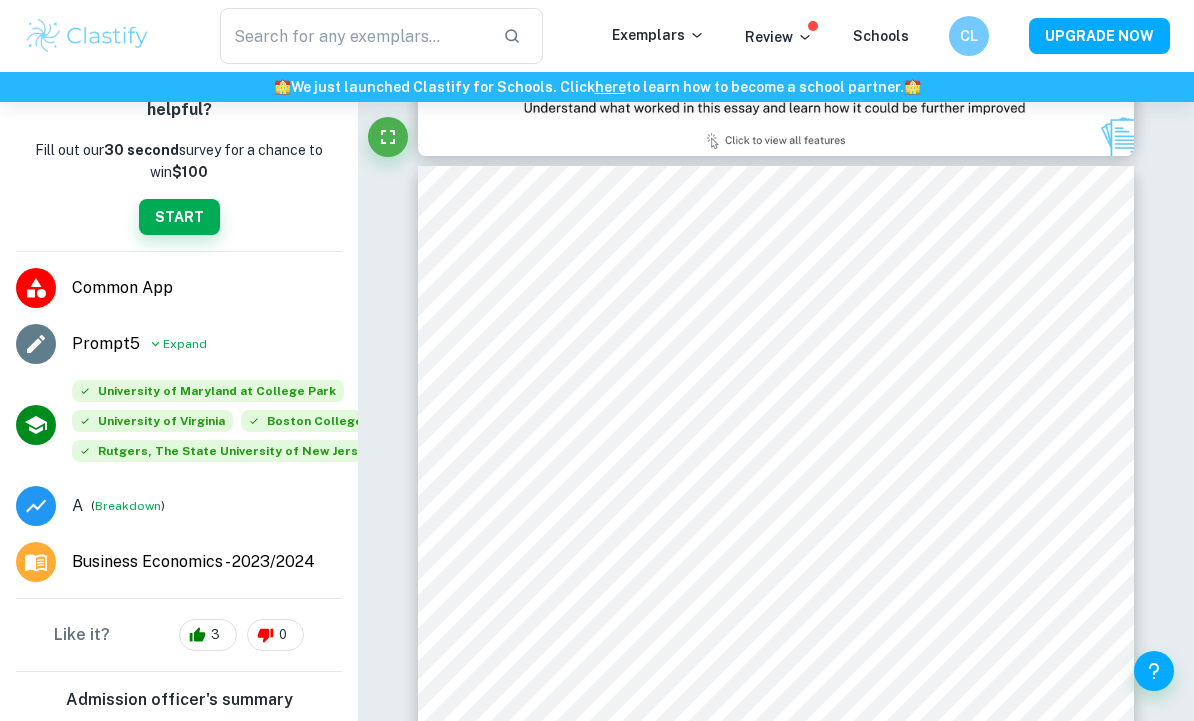 click on "Expand" at bounding box center (185, 344) 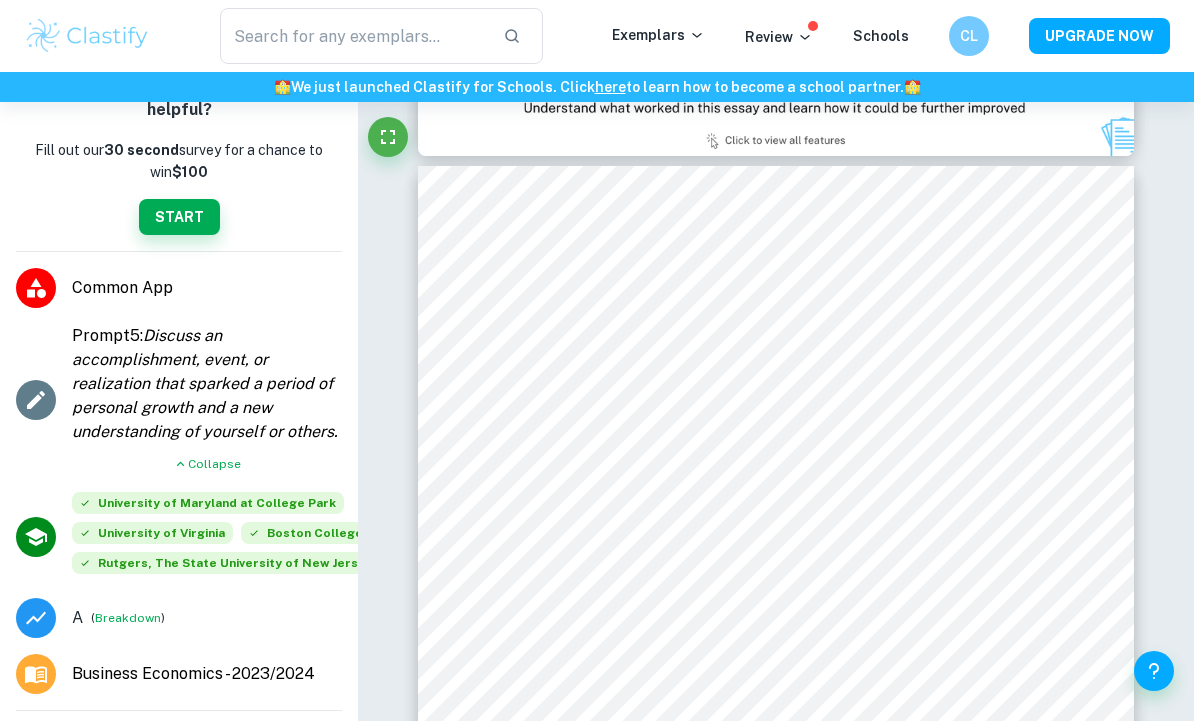 click on "Collapse" at bounding box center (207, 464) 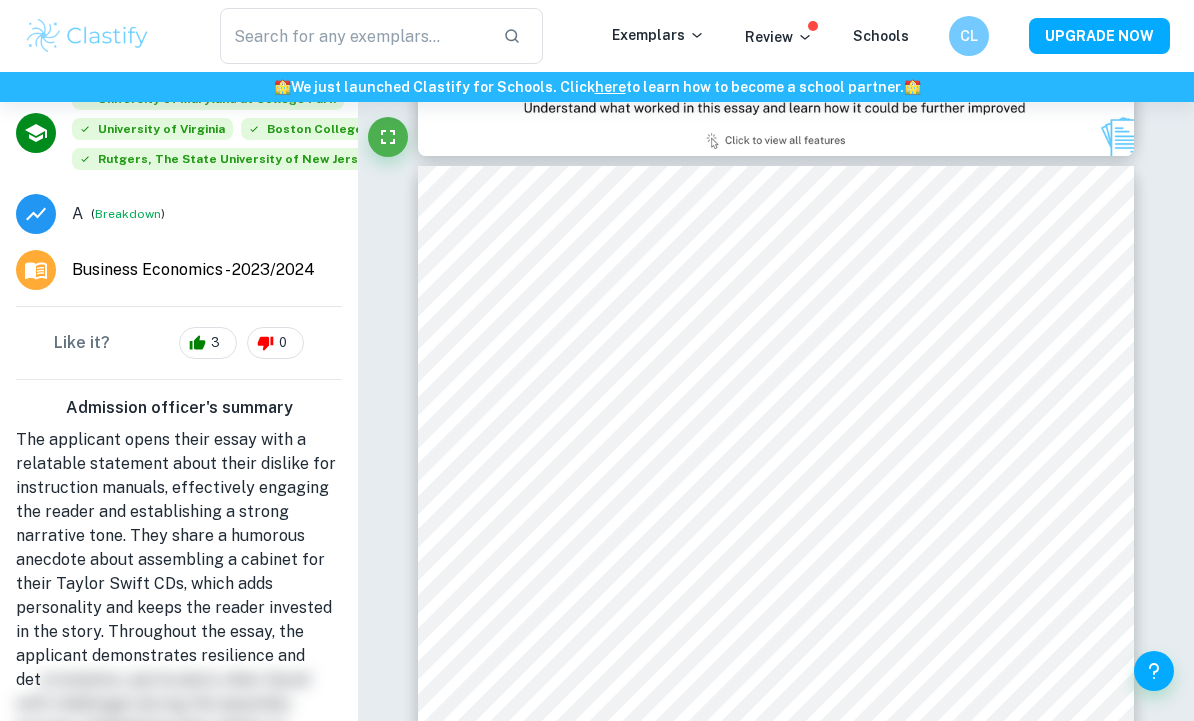 scroll, scrollTop: 553, scrollLeft: 0, axis: vertical 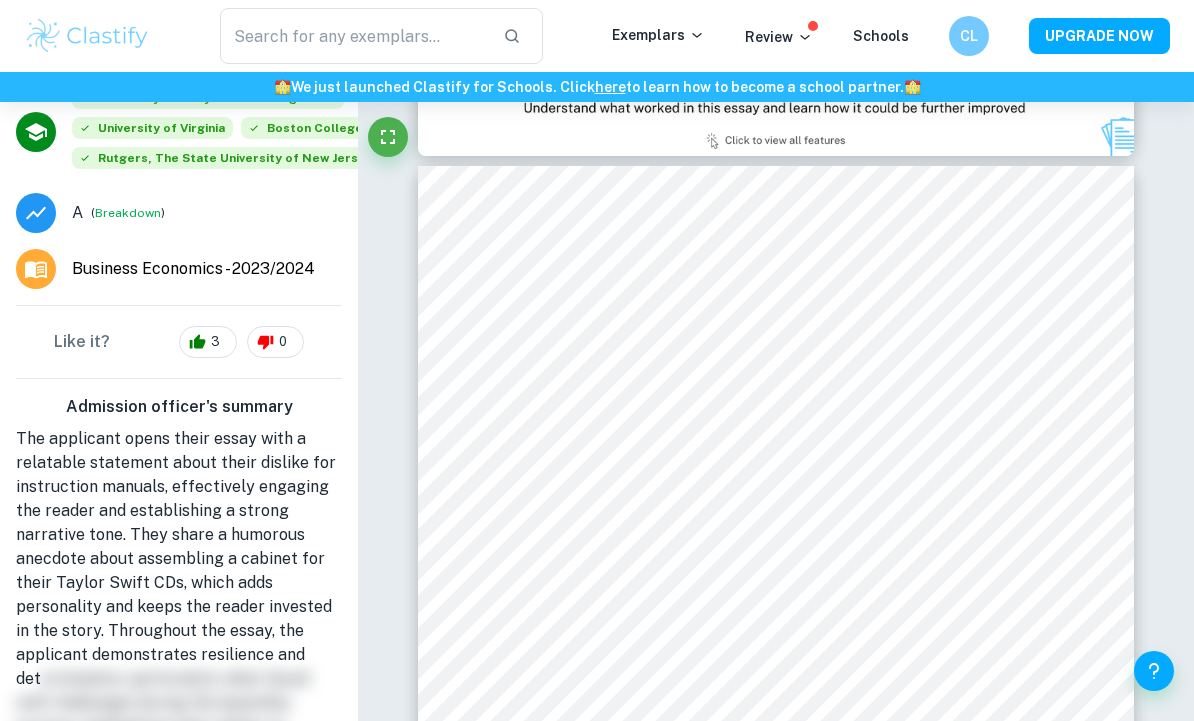 type on "1" 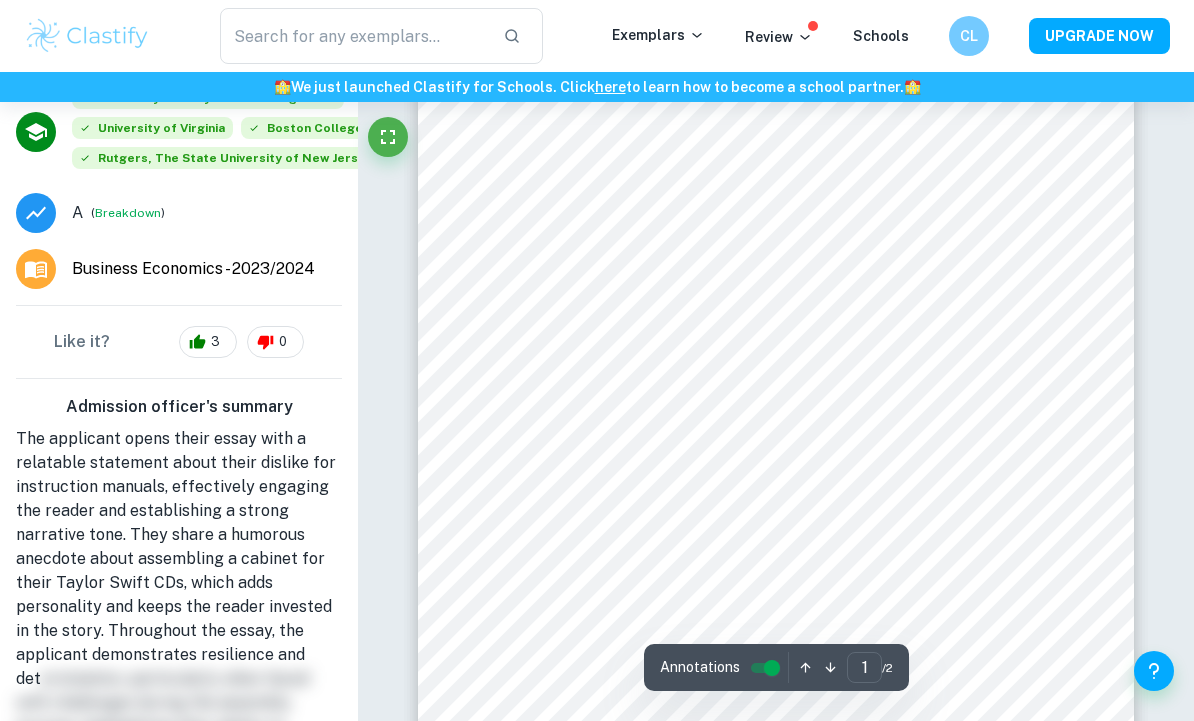scroll, scrollTop: 0, scrollLeft: 0, axis: both 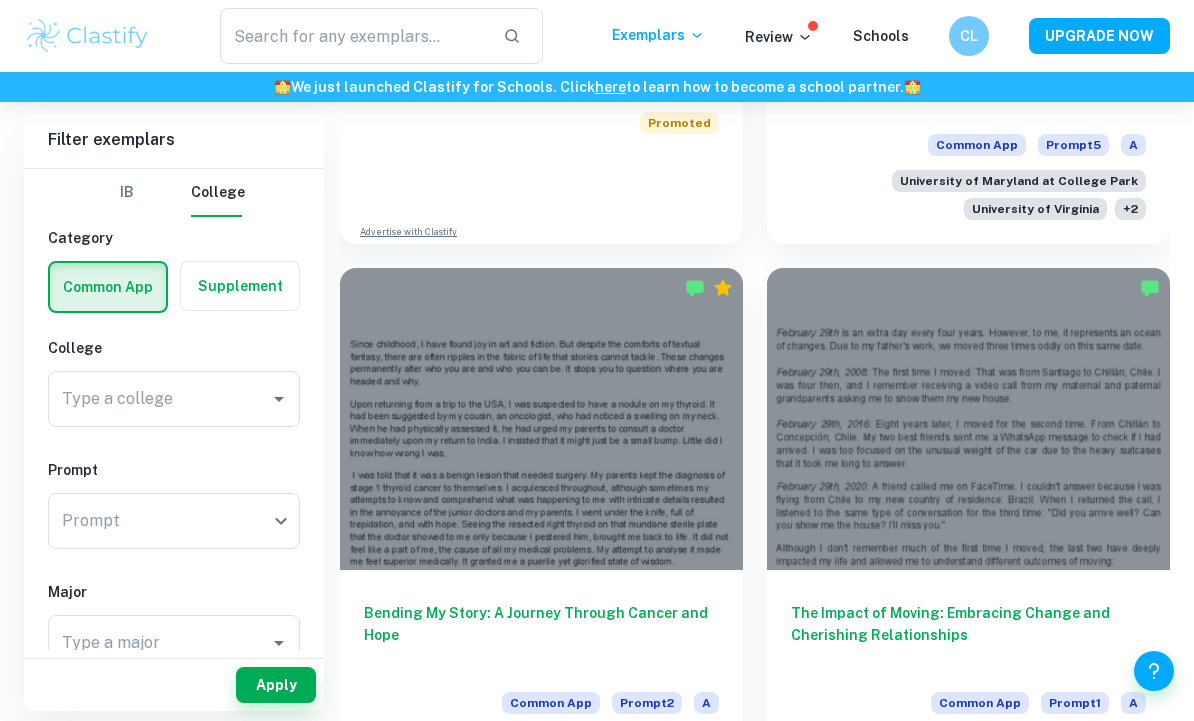 click at bounding box center [968, 419] 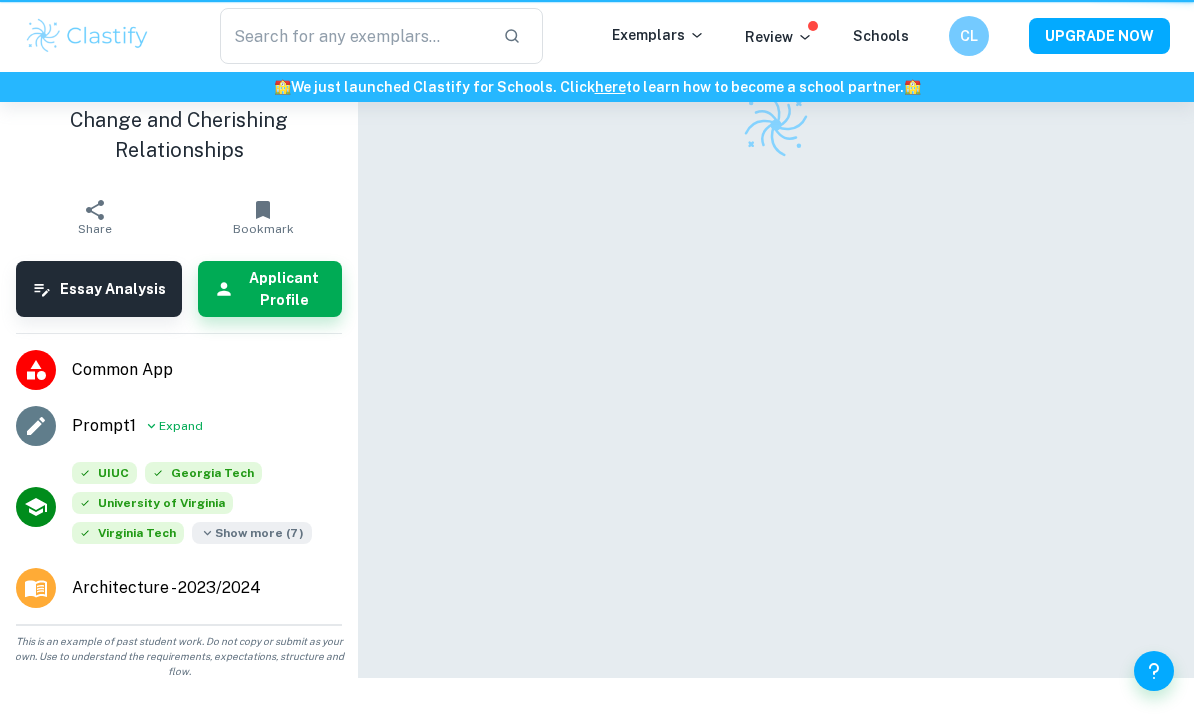scroll, scrollTop: 0, scrollLeft: 0, axis: both 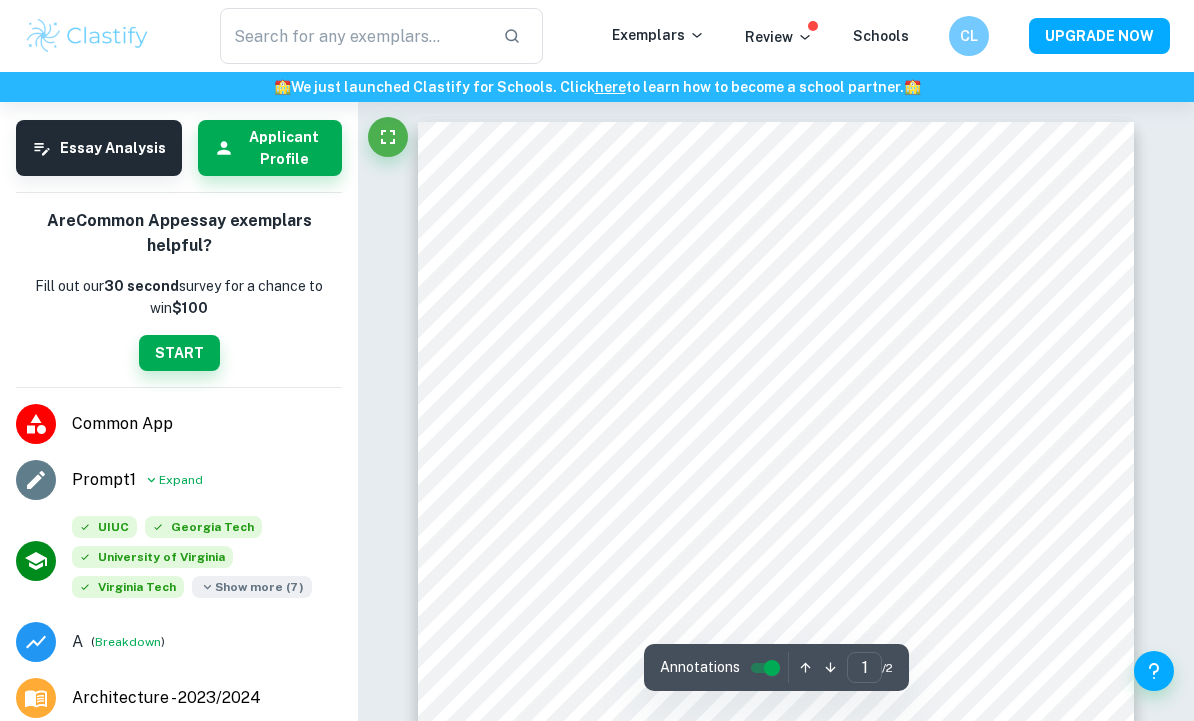 click on "Show more ( 7 )" at bounding box center [252, 587] 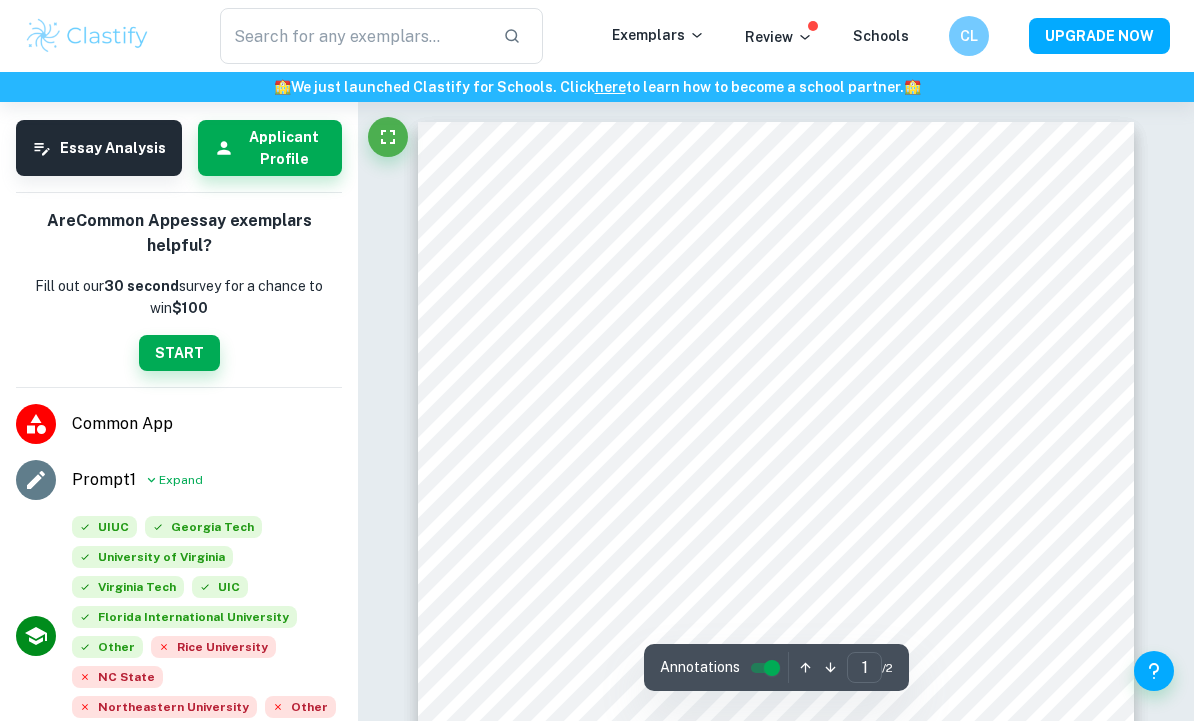 click on "Show less" at bounding box center [118, 737] 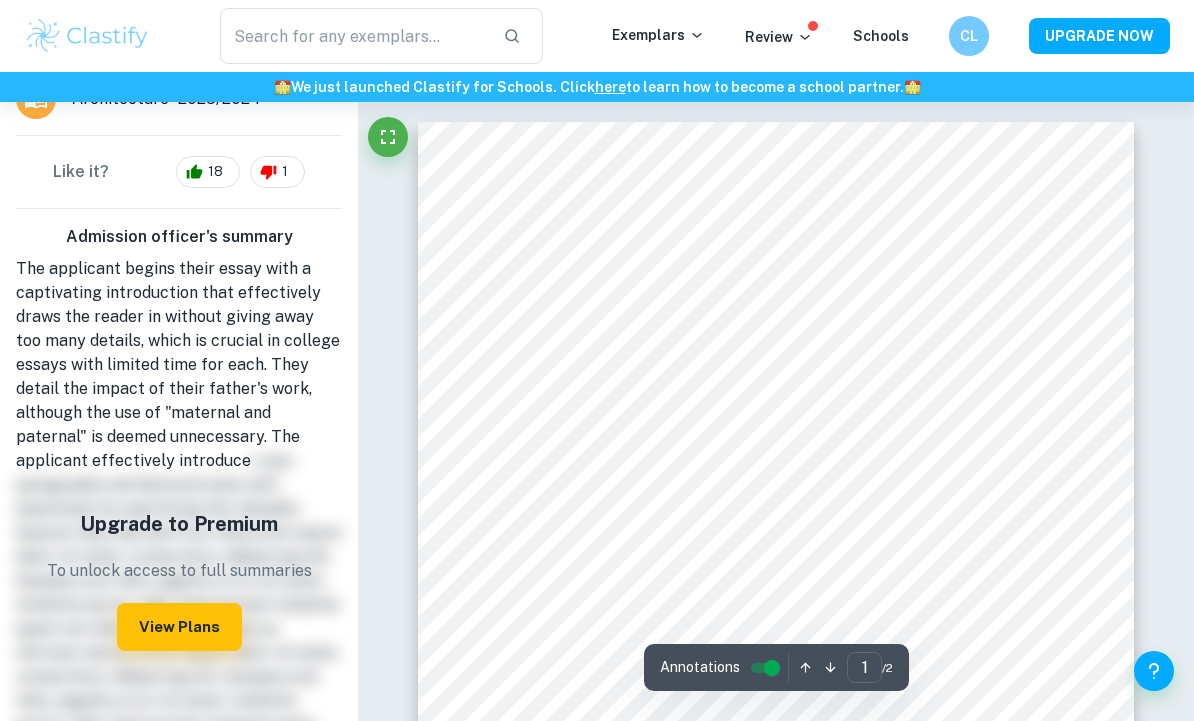 scroll, scrollTop: 794, scrollLeft: 0, axis: vertical 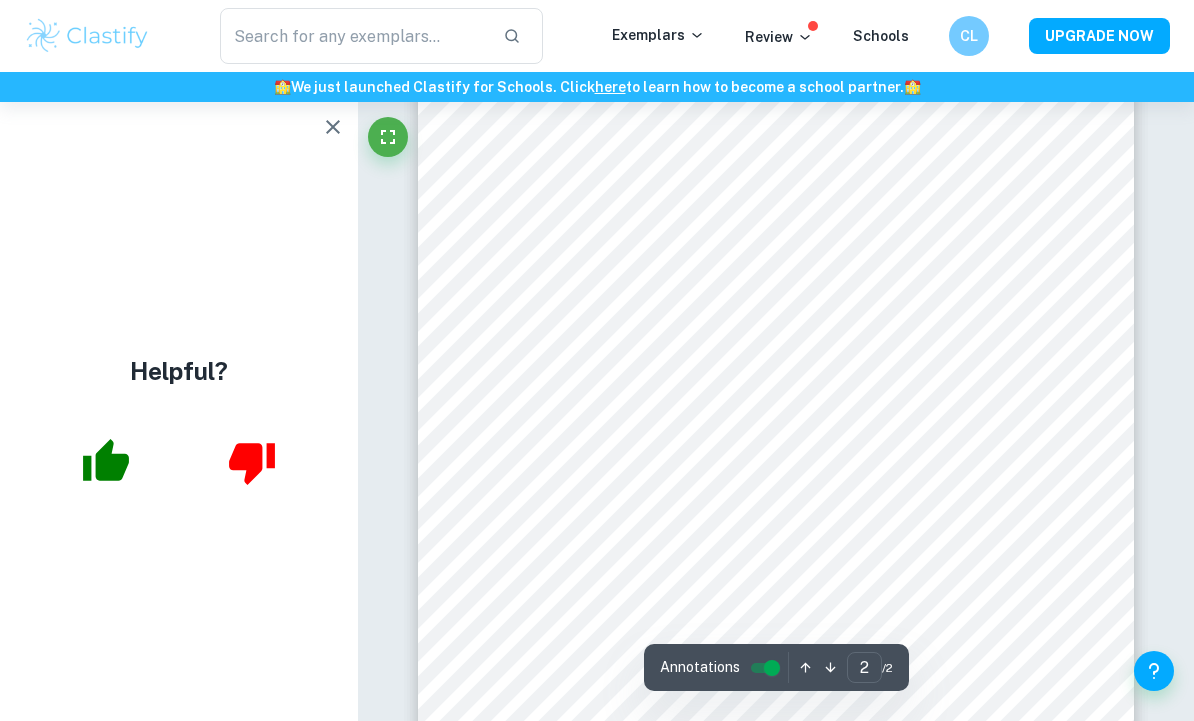 click 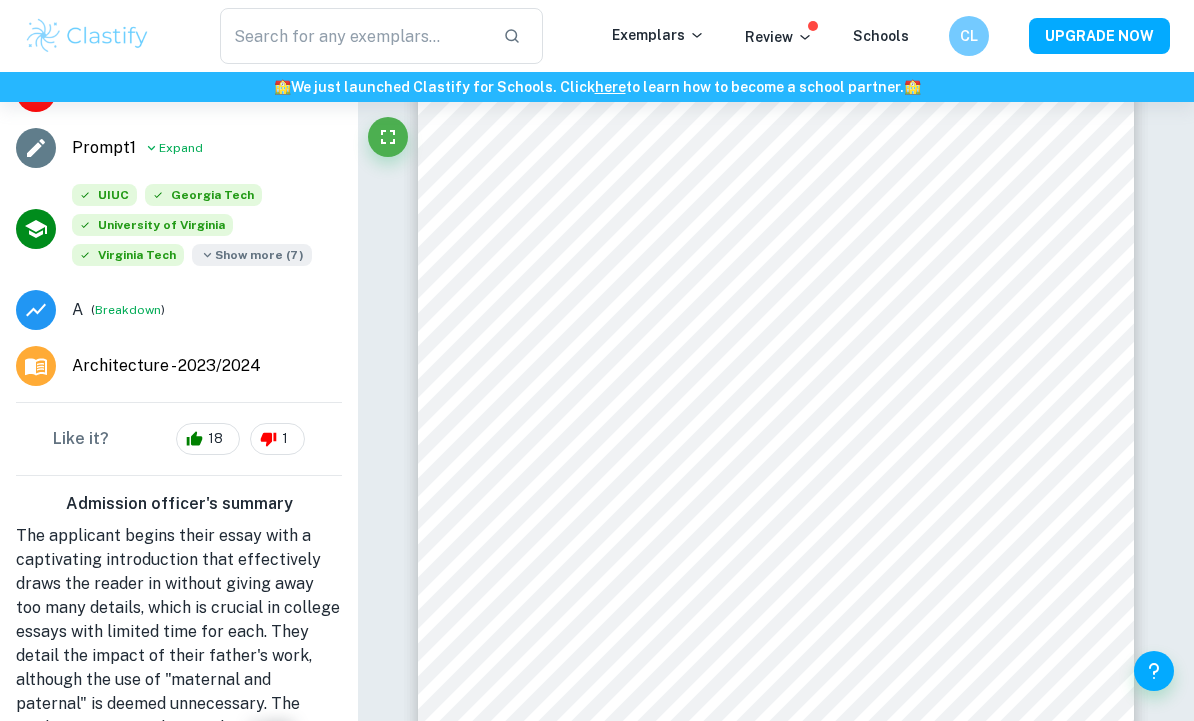 scroll, scrollTop: 517, scrollLeft: 0, axis: vertical 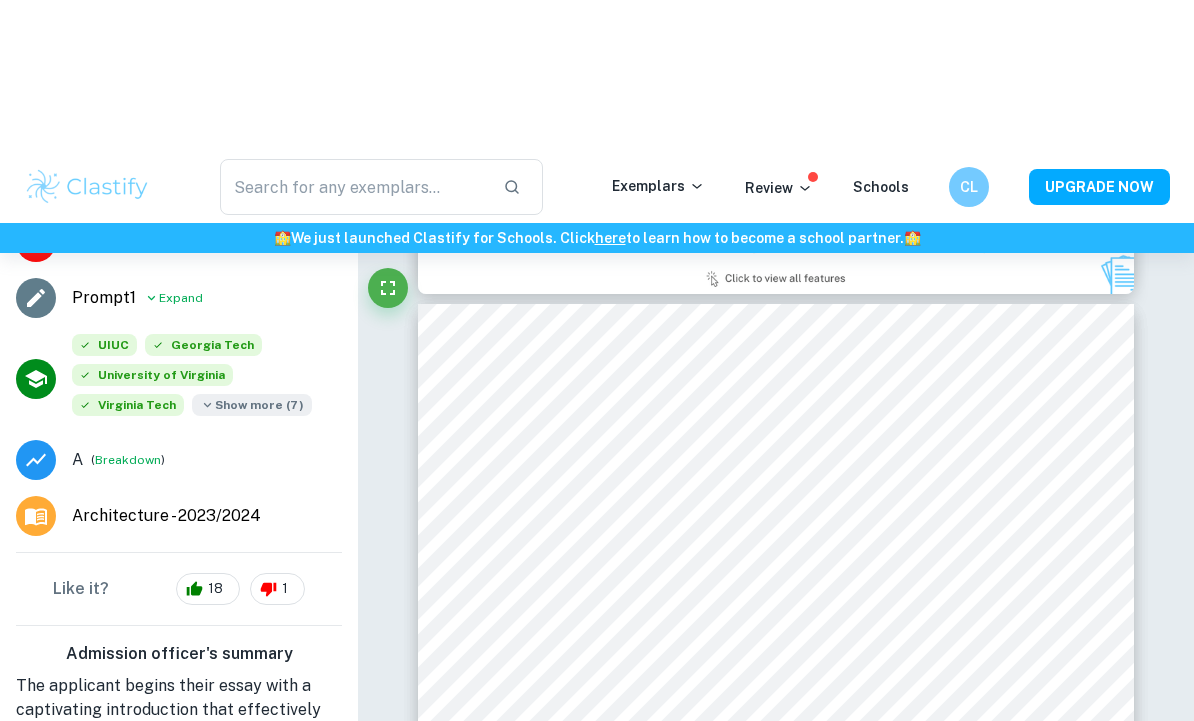 type on "1" 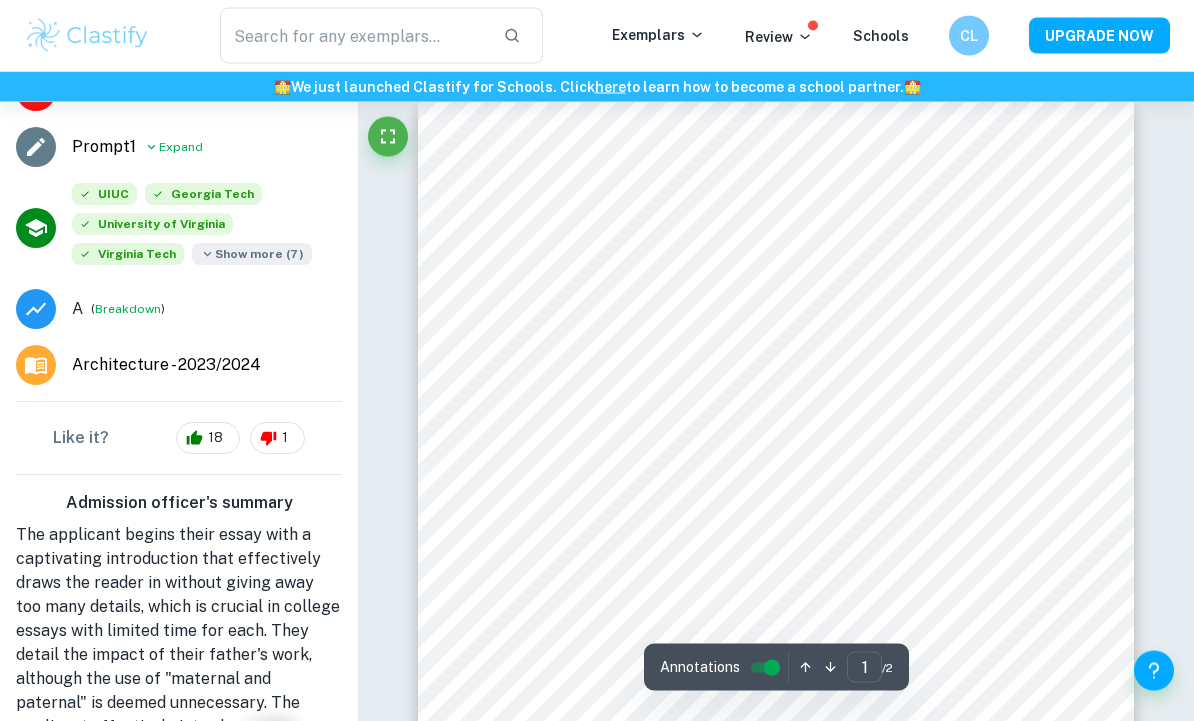 scroll, scrollTop: 0, scrollLeft: 0, axis: both 